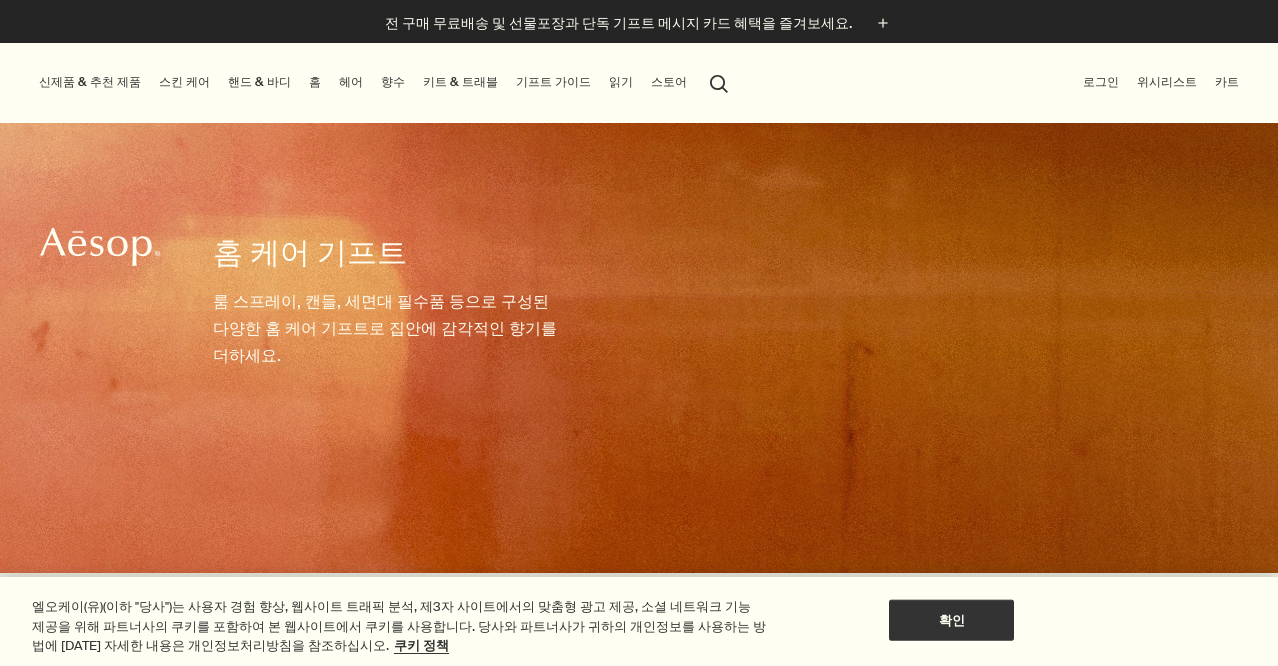 scroll, scrollTop: 116, scrollLeft: 0, axis: vertical 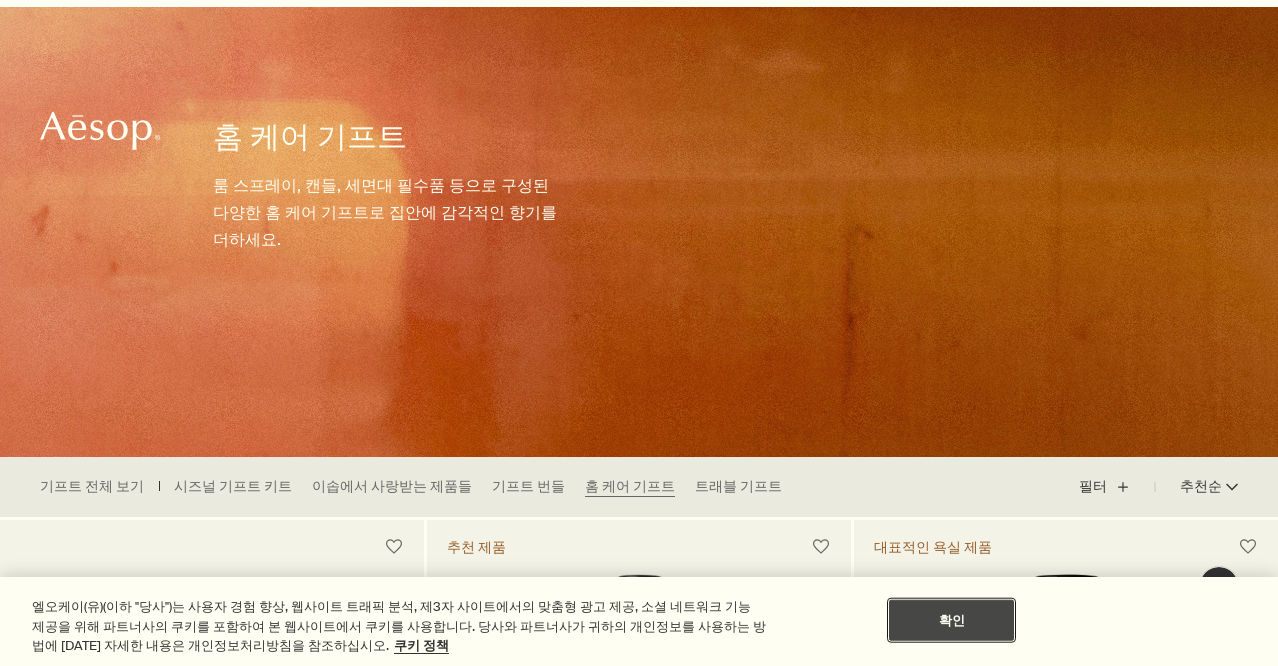 click on "확인" at bounding box center [951, 620] 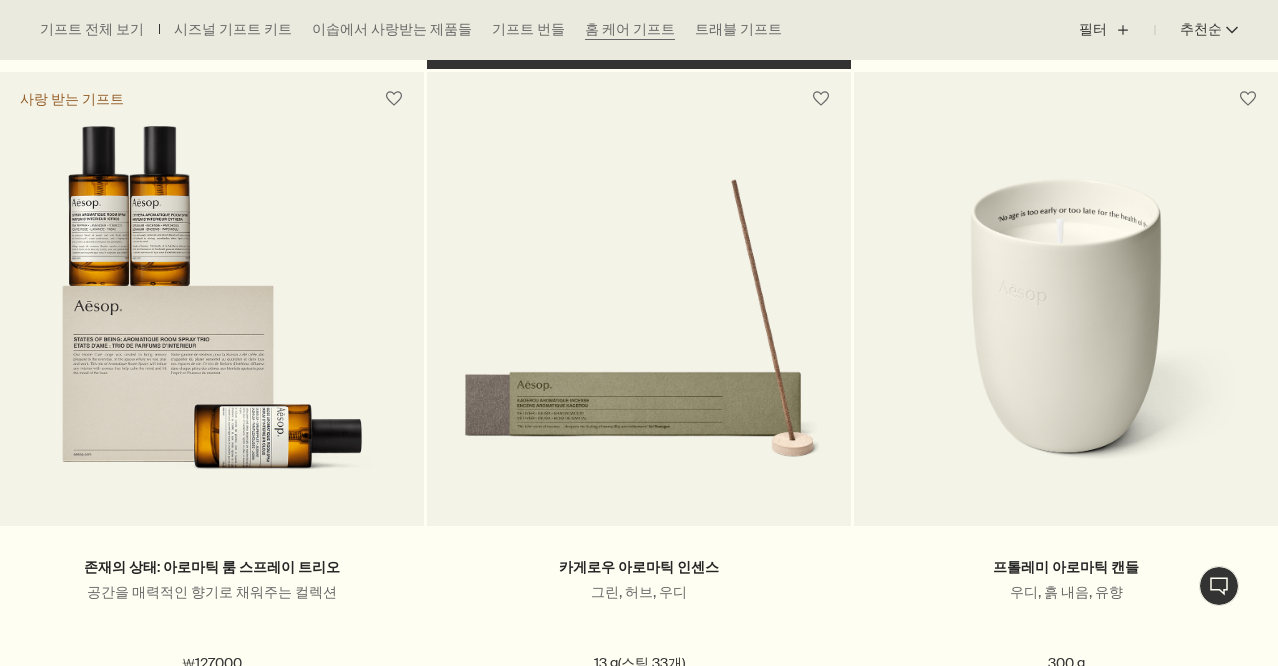 scroll, scrollTop: 1315, scrollLeft: 0, axis: vertical 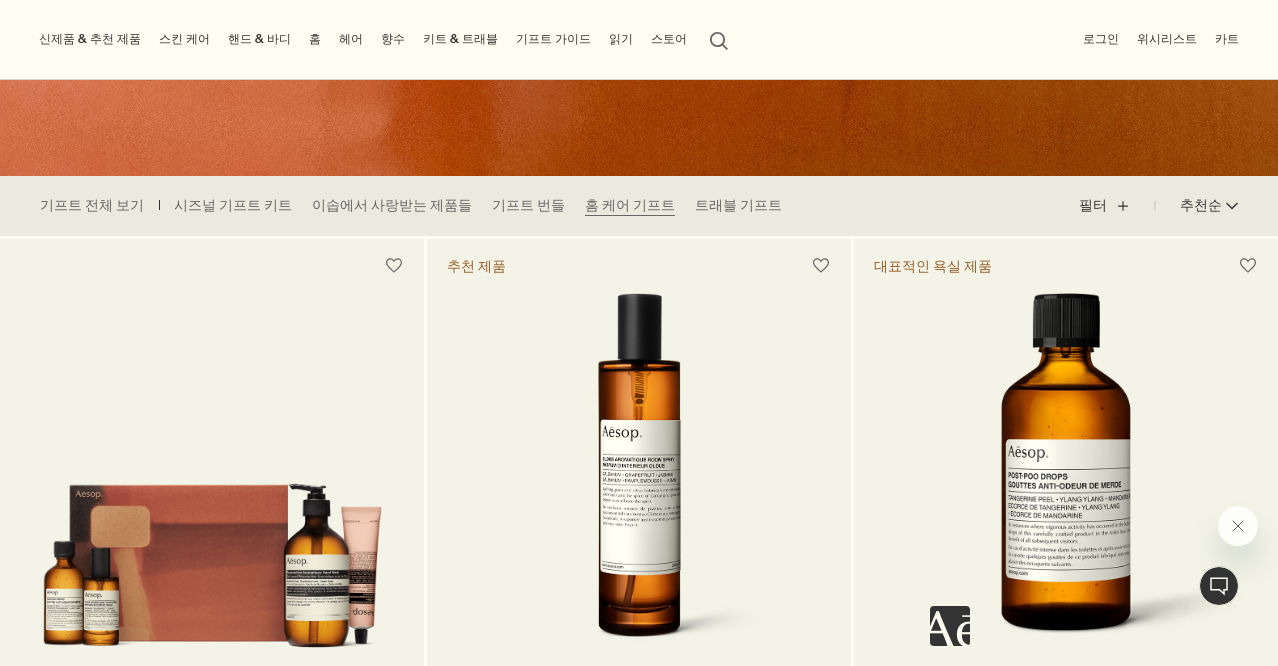 click on "핸드 & 바디" at bounding box center (259, 39) 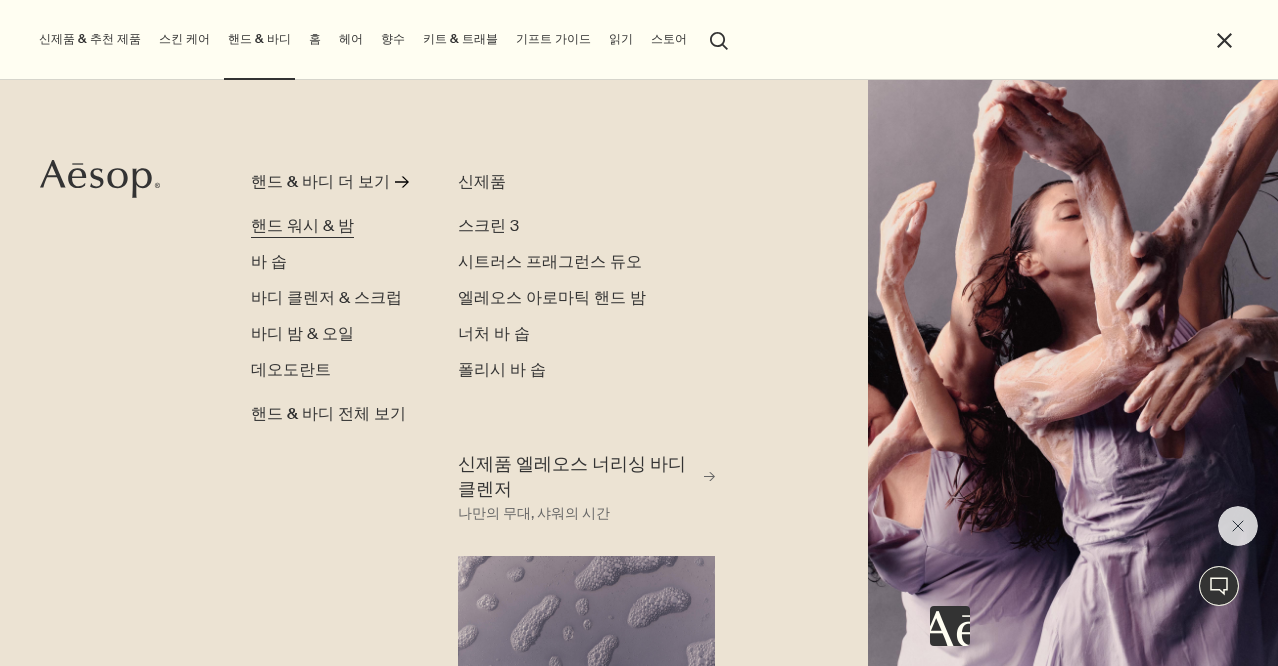 click on "핸드 워시 & 밤" at bounding box center (302, 225) 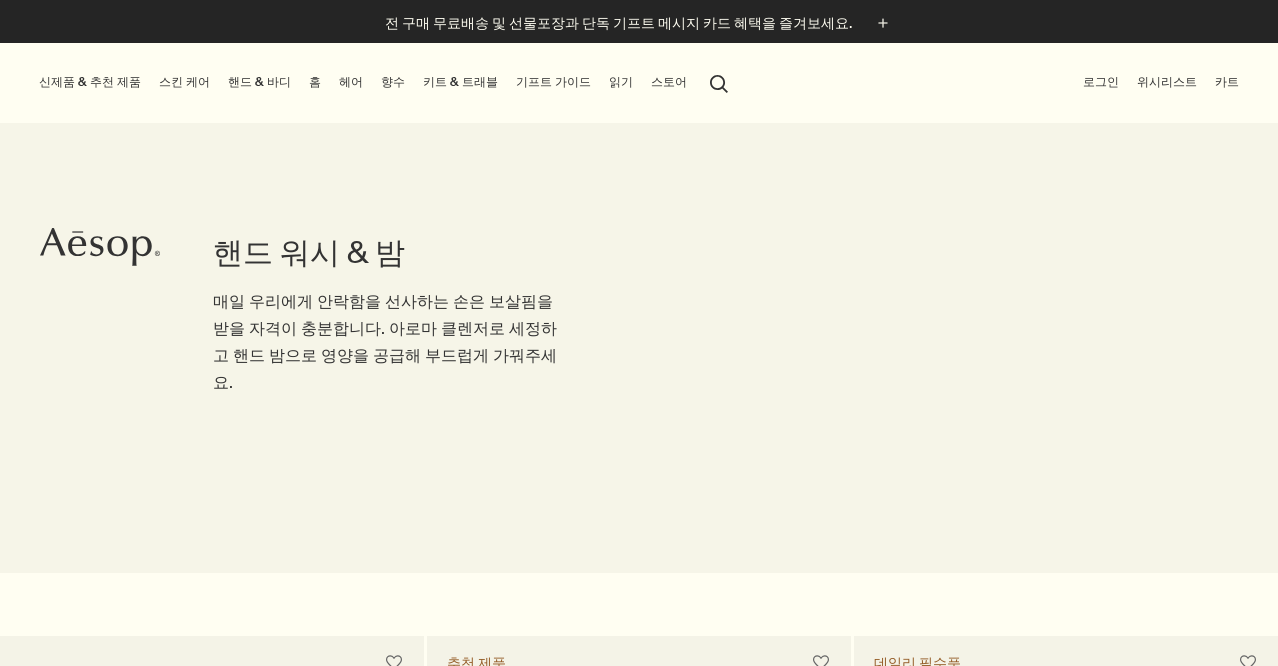 scroll, scrollTop: 833, scrollLeft: 0, axis: vertical 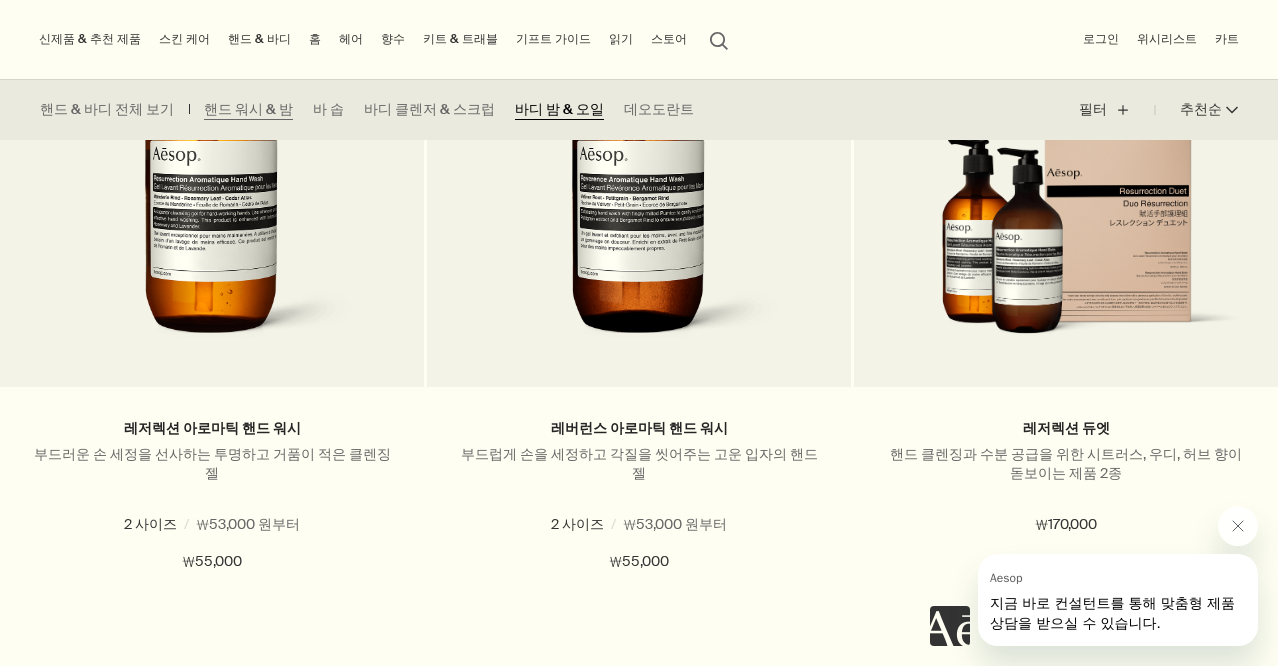 click on "바디 밤 & 오일" at bounding box center [559, 110] 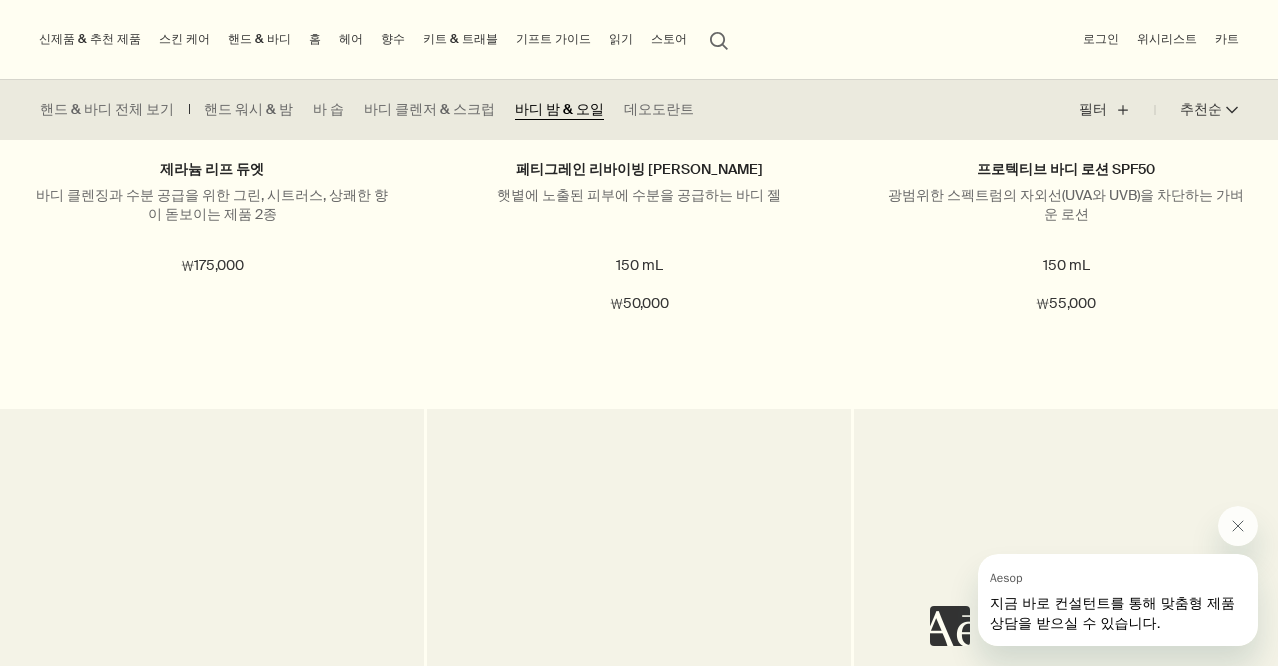 scroll, scrollTop: 2304, scrollLeft: 0, axis: vertical 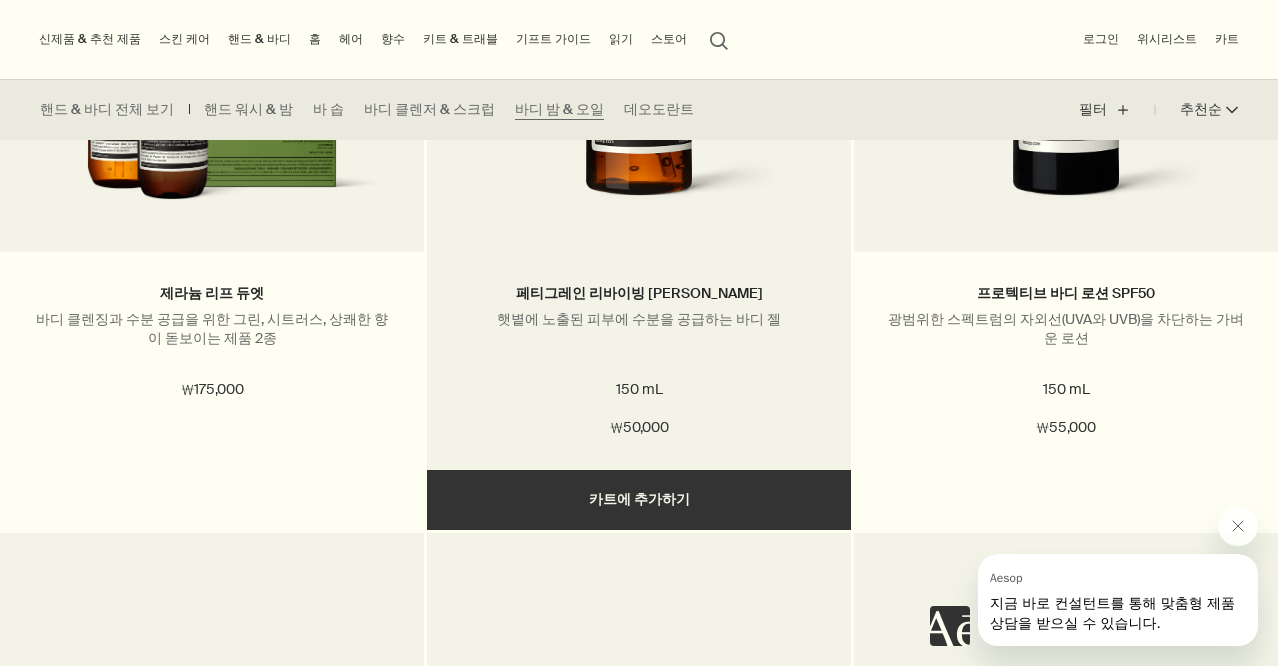 click on "페티그레인 리바이빙 바디 젤 햇볕에 노출된 피부에 수분을 공급하는 바디 젤 150 mL ₩50,000" at bounding box center (639, 360) 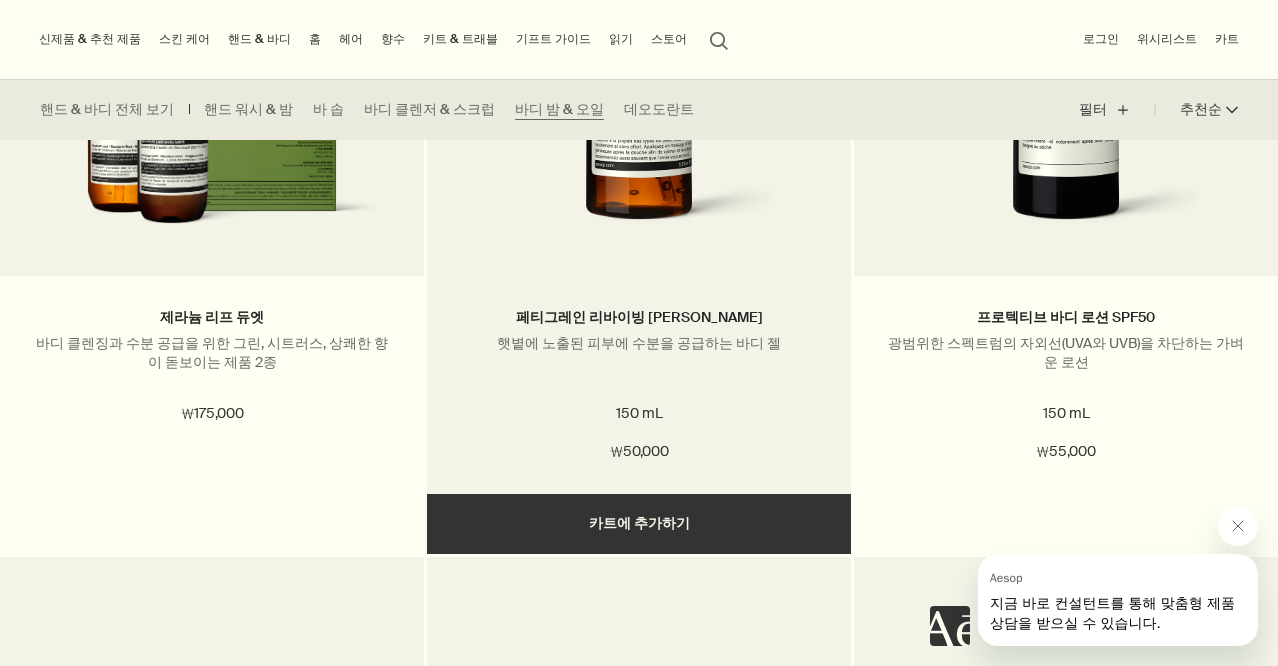 scroll, scrollTop: 2246, scrollLeft: 0, axis: vertical 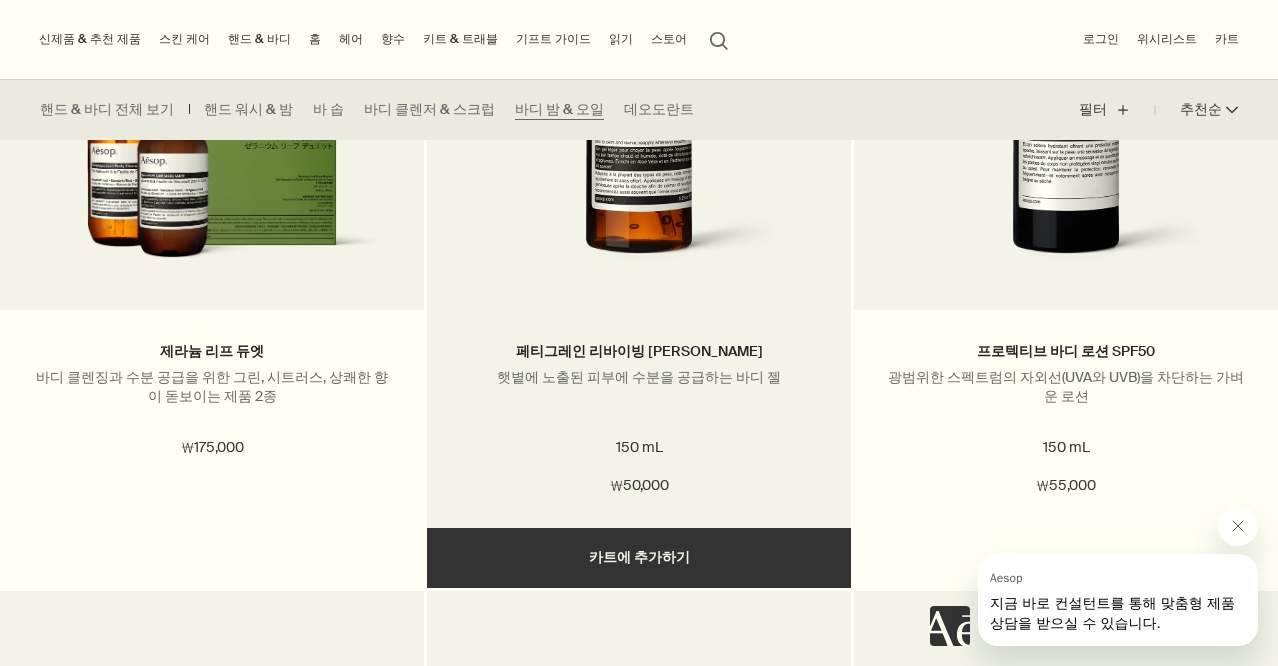 click at bounding box center [638, 96] 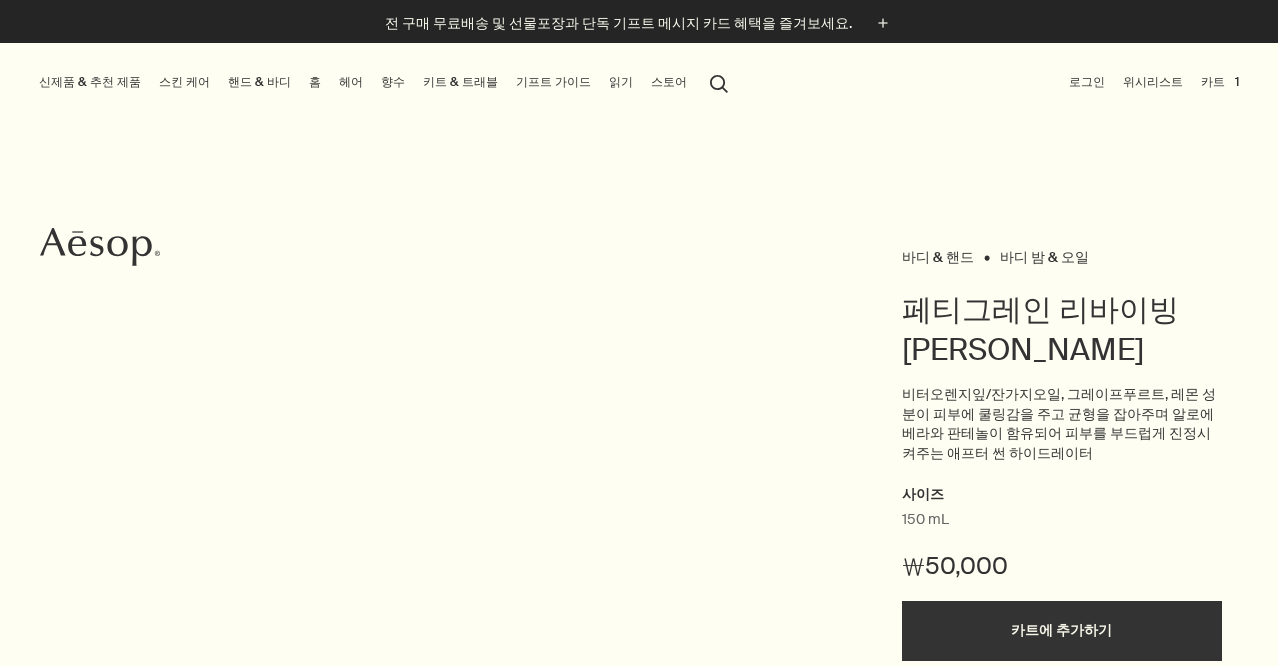 scroll, scrollTop: 16, scrollLeft: 0, axis: vertical 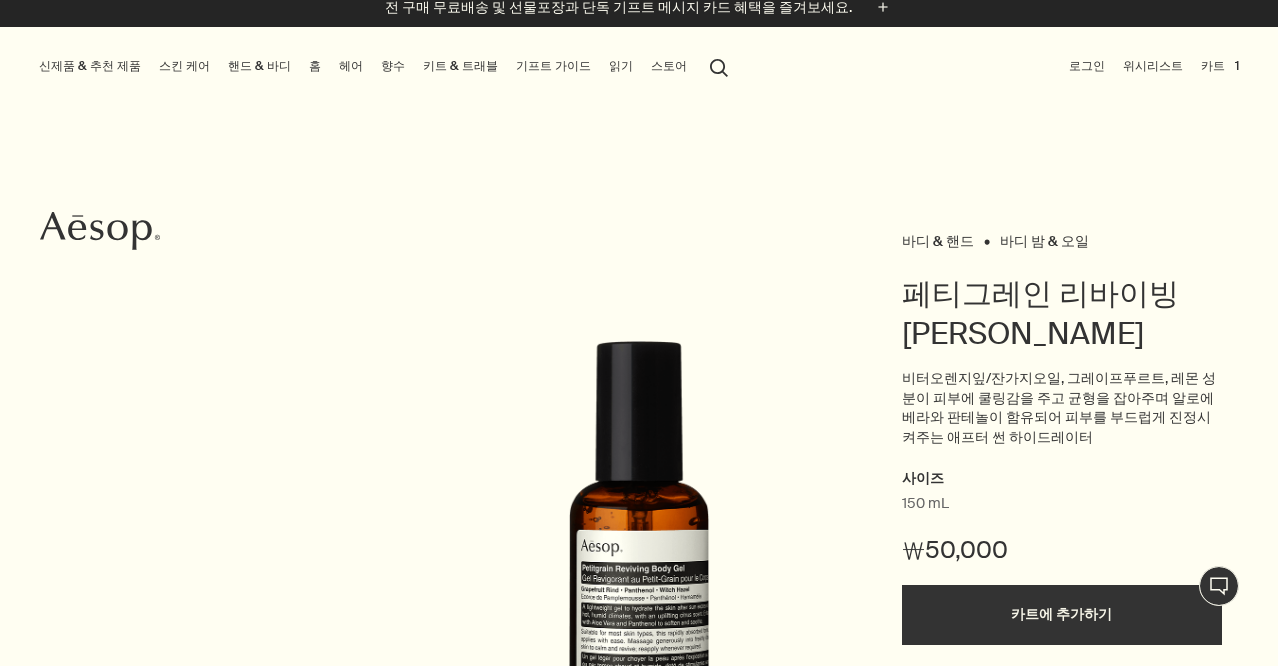 click on "신제품 & 추천 제품" at bounding box center (90, 66) 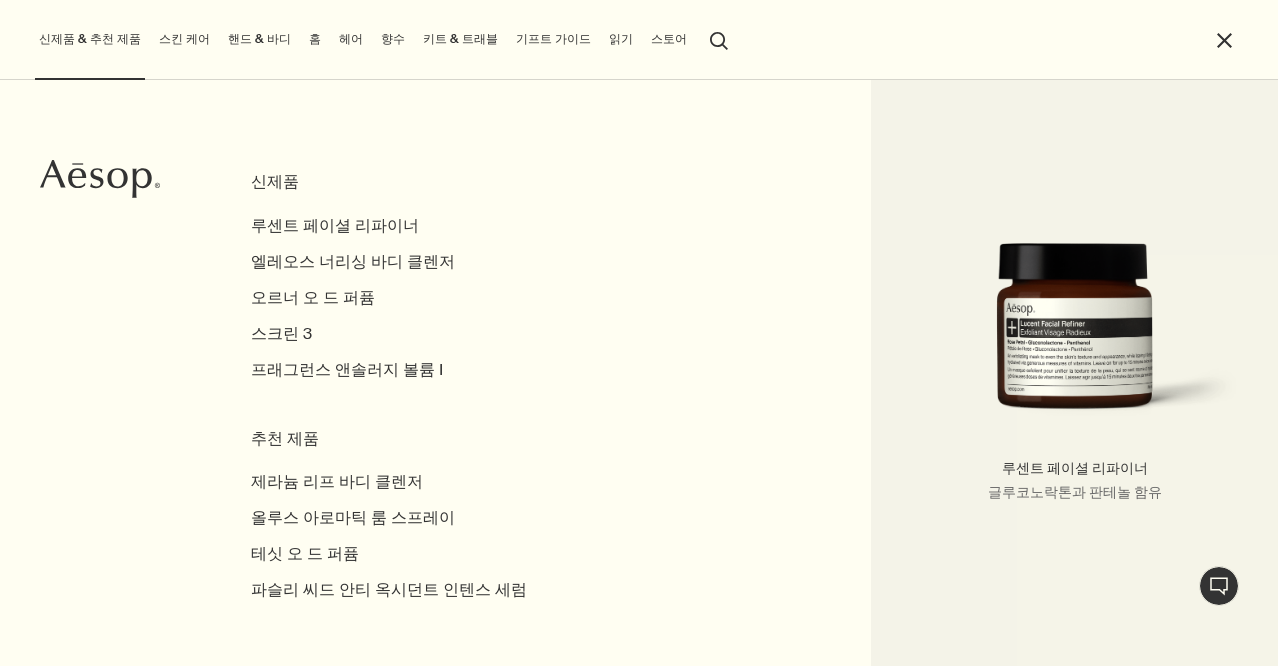 click on "신제품" at bounding box center [405, 182] 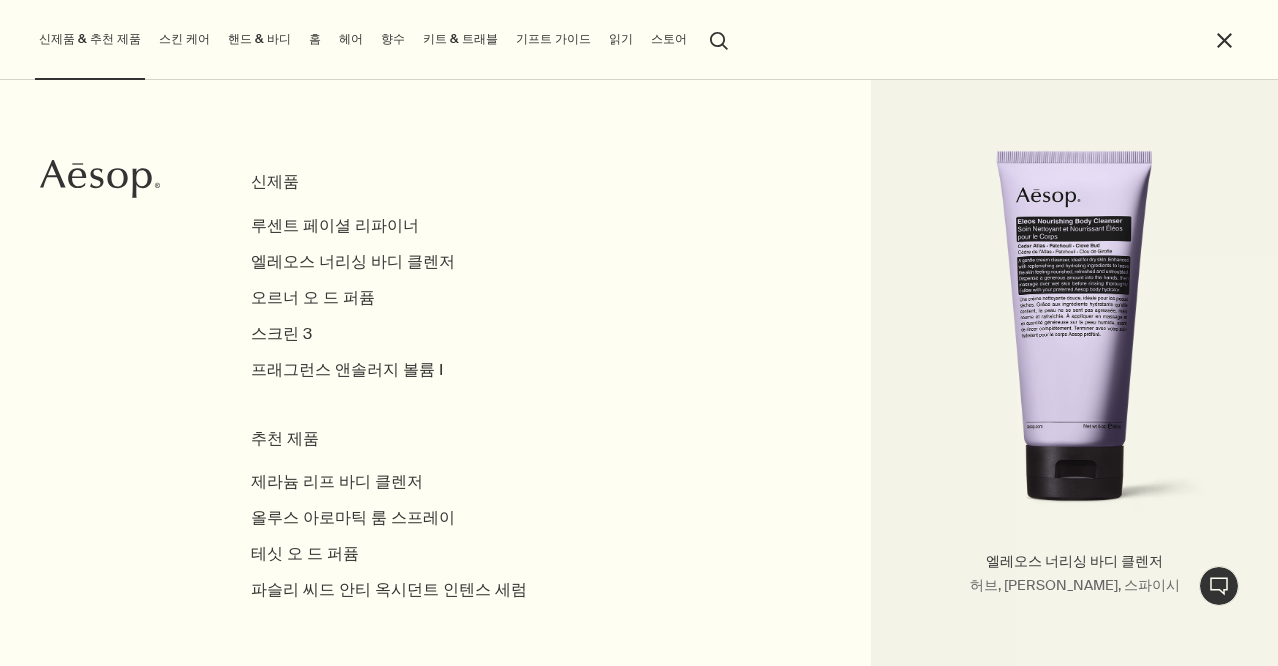 click on "신제품" at bounding box center [405, 182] 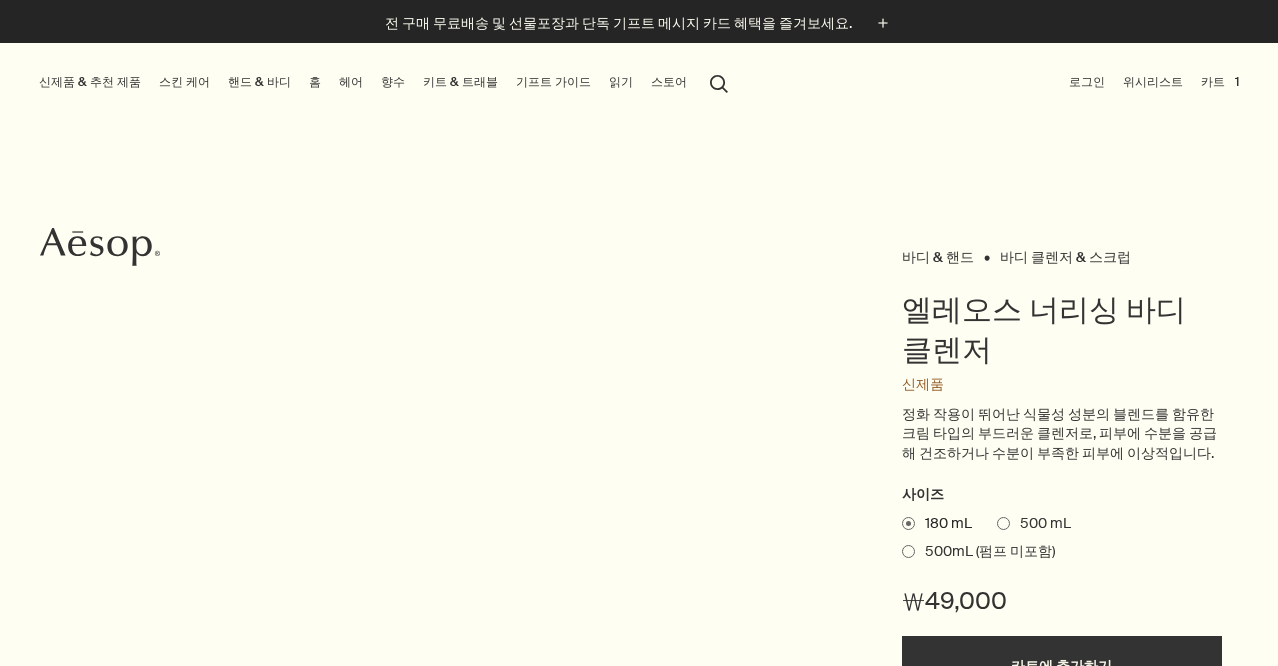 scroll, scrollTop: 545, scrollLeft: 0, axis: vertical 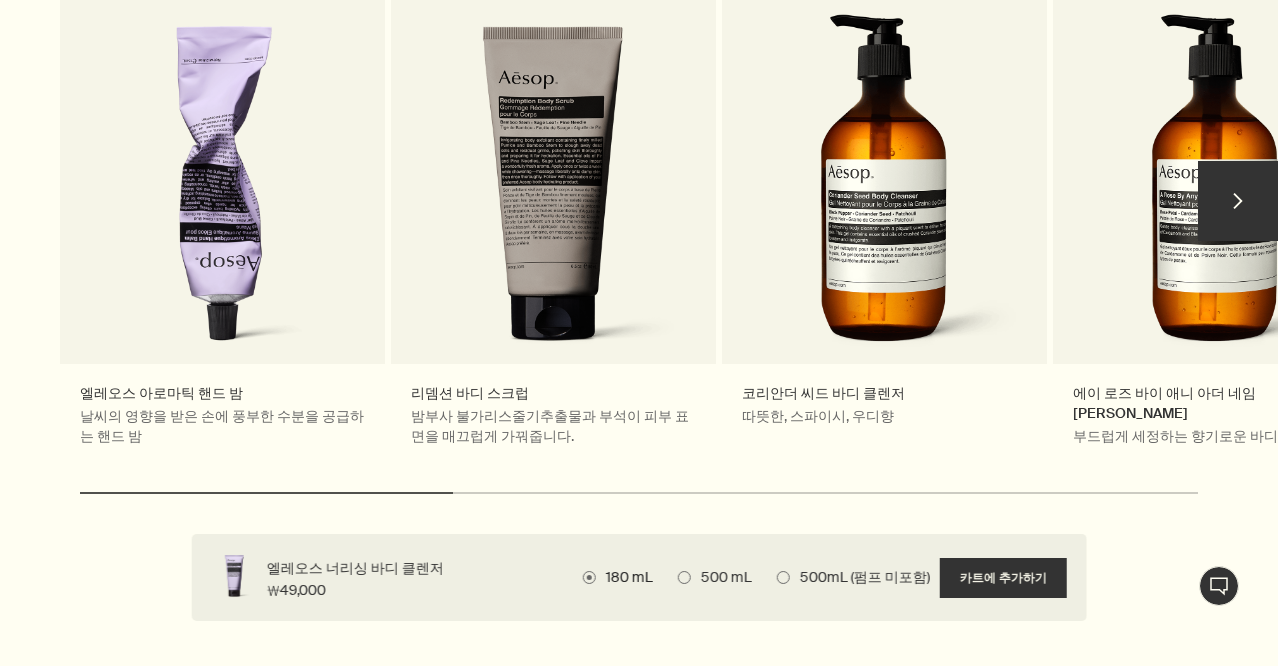 drag, startPoint x: 404, startPoint y: 472, endPoint x: 638, endPoint y: 478, distance: 234.0769 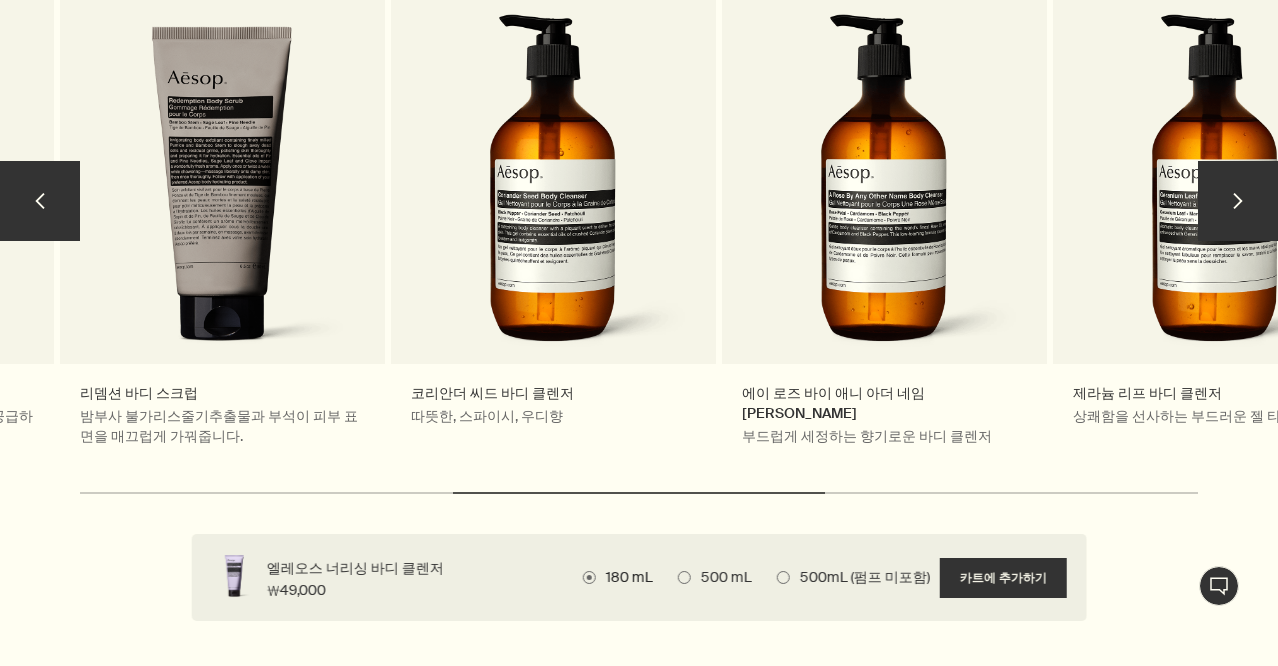 click on "chevron" at bounding box center [1238, 201] 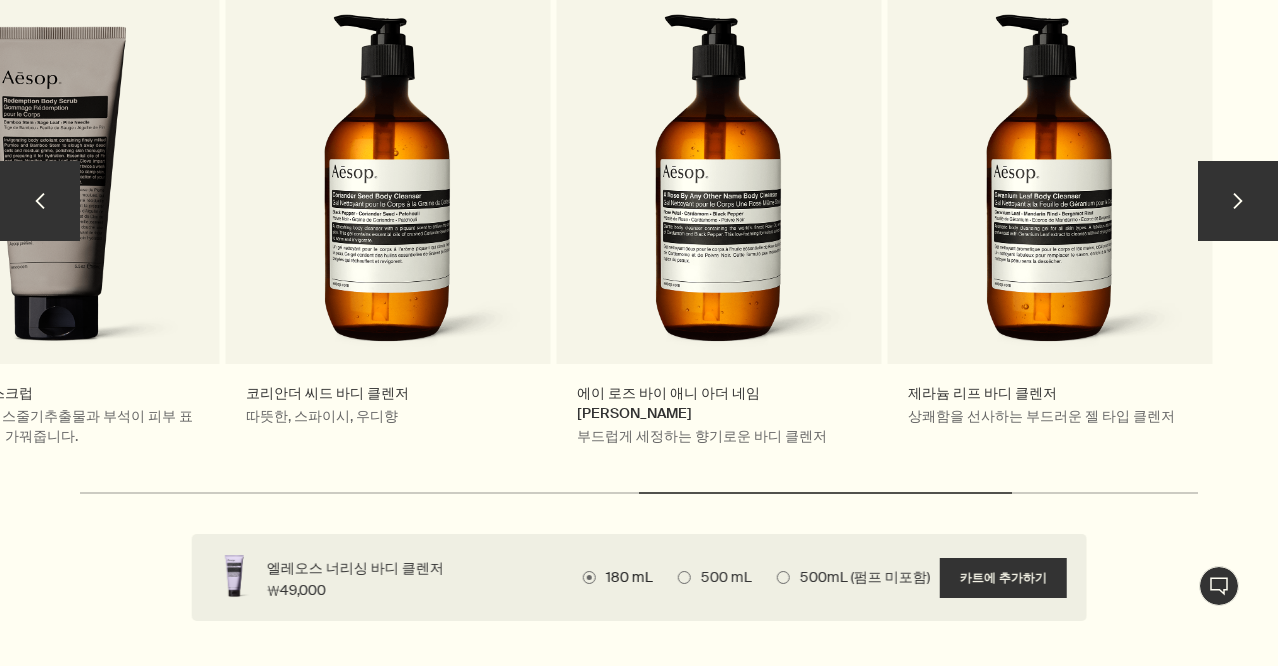 click on "chevron" at bounding box center [1238, 201] 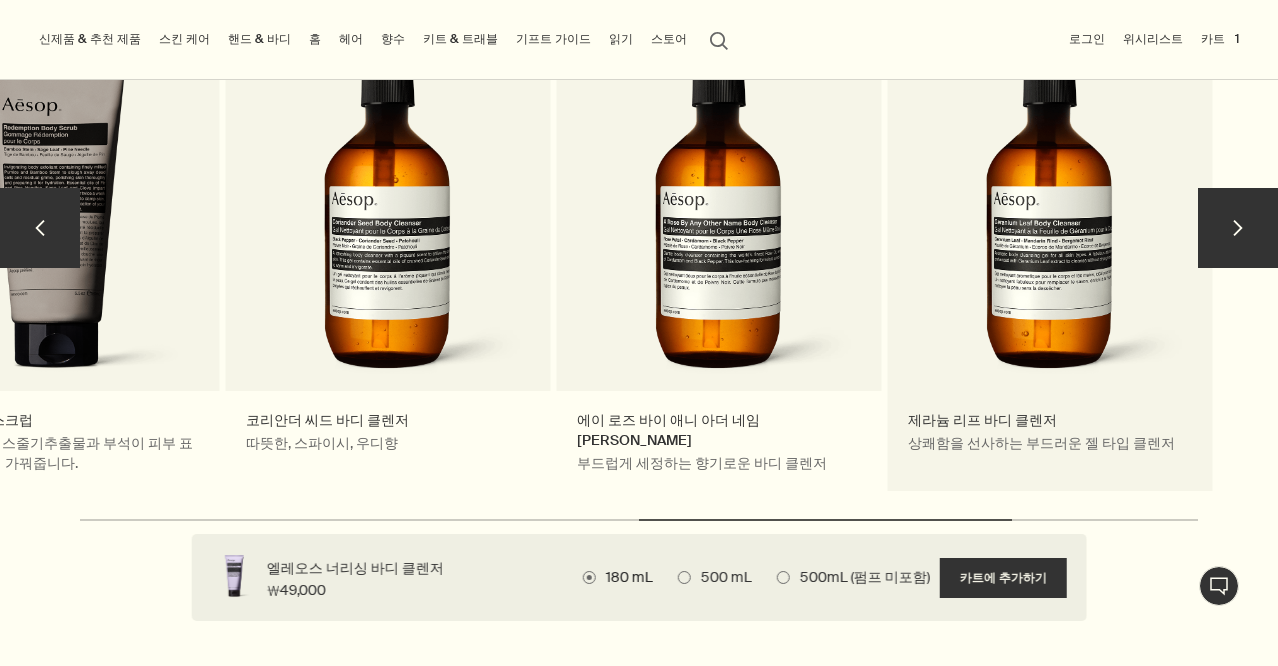 scroll, scrollTop: 2968, scrollLeft: 0, axis: vertical 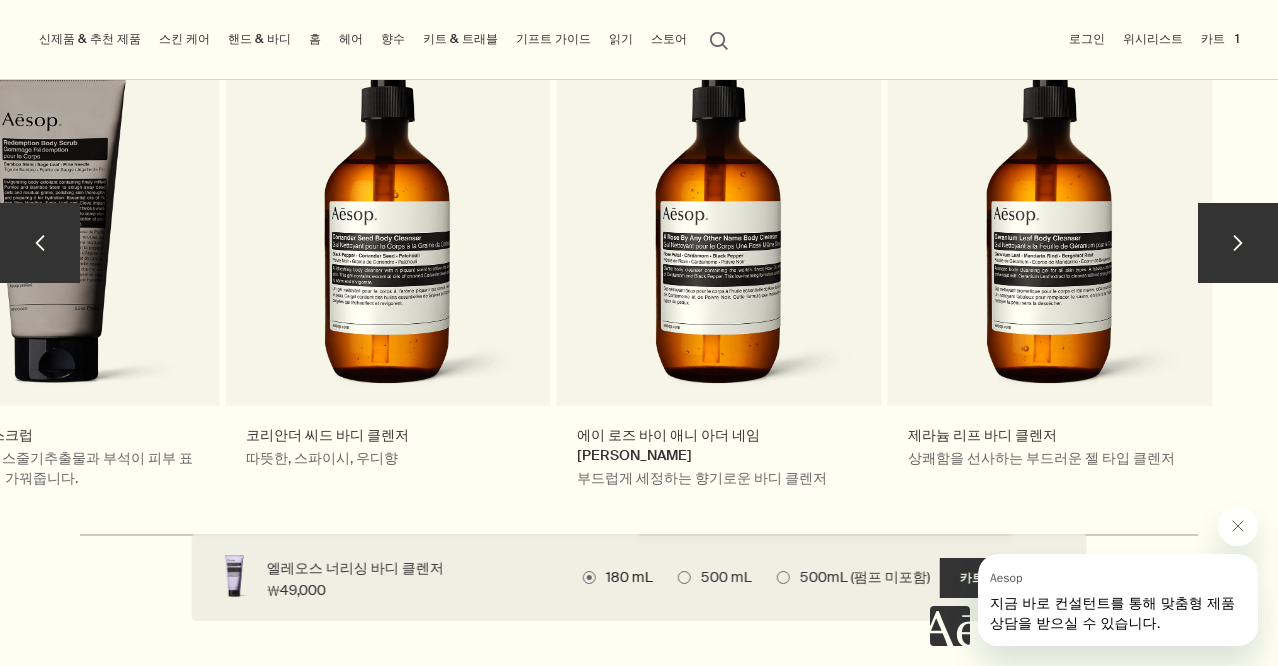 click on "chevron" at bounding box center [1238, 243] 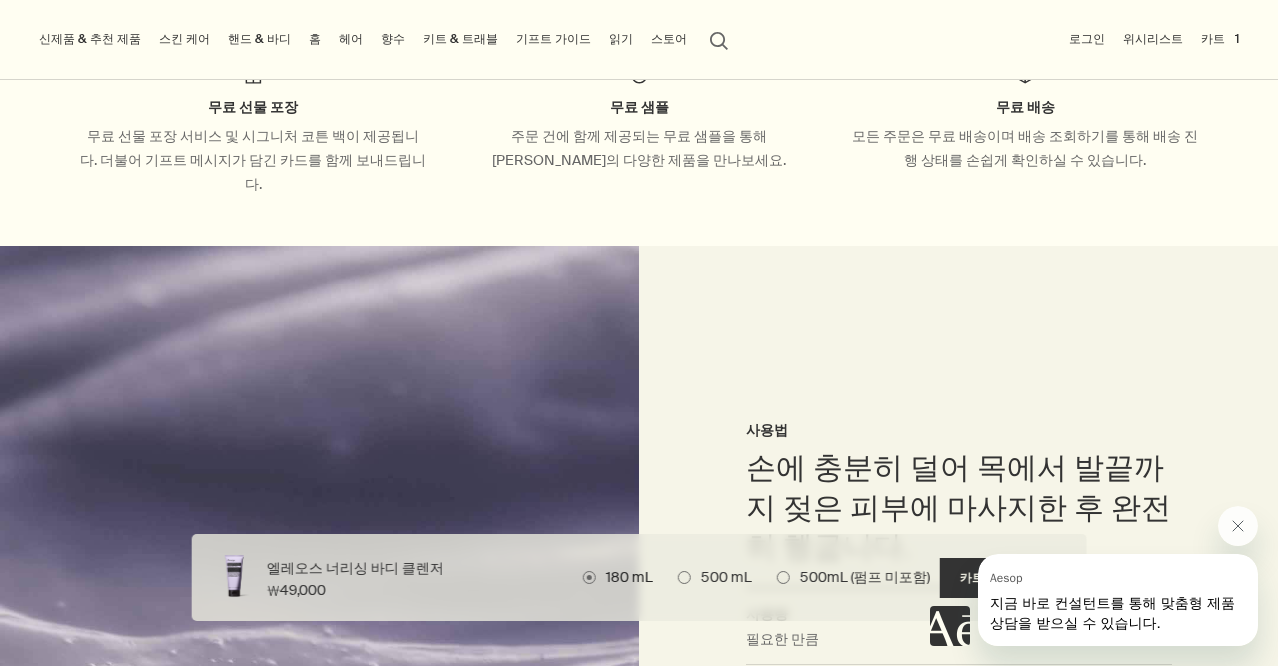 scroll, scrollTop: 461, scrollLeft: 0, axis: vertical 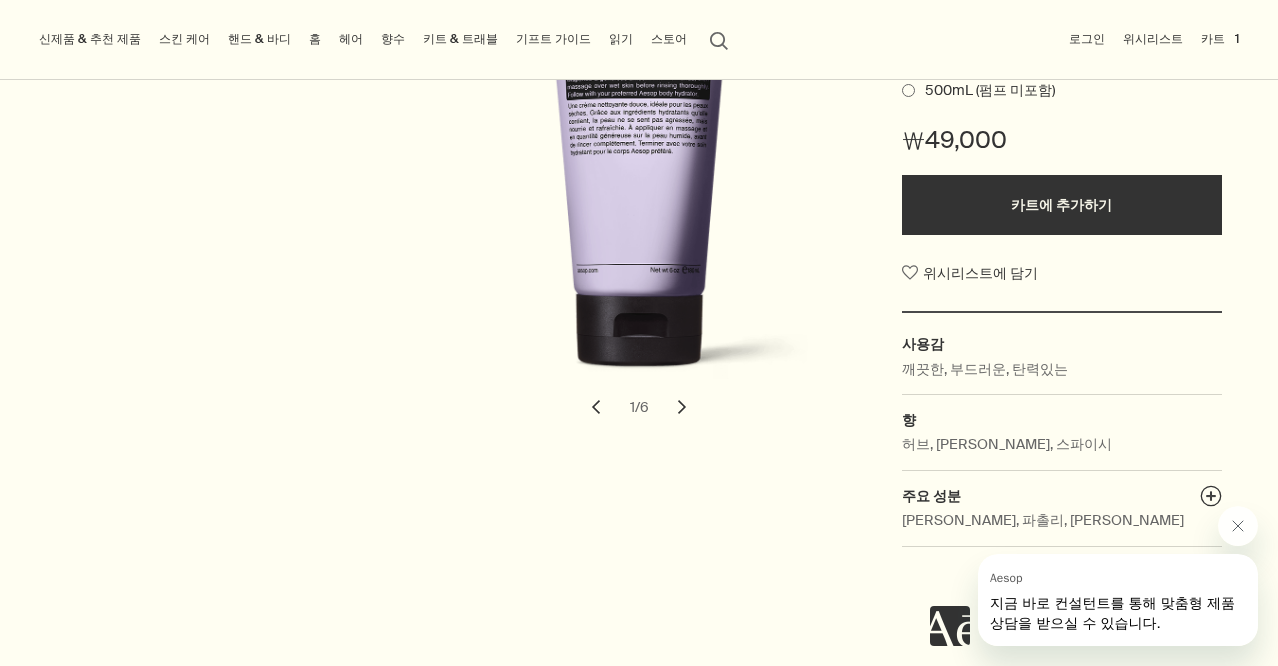 click on "핸드 & 바디" at bounding box center [259, 39] 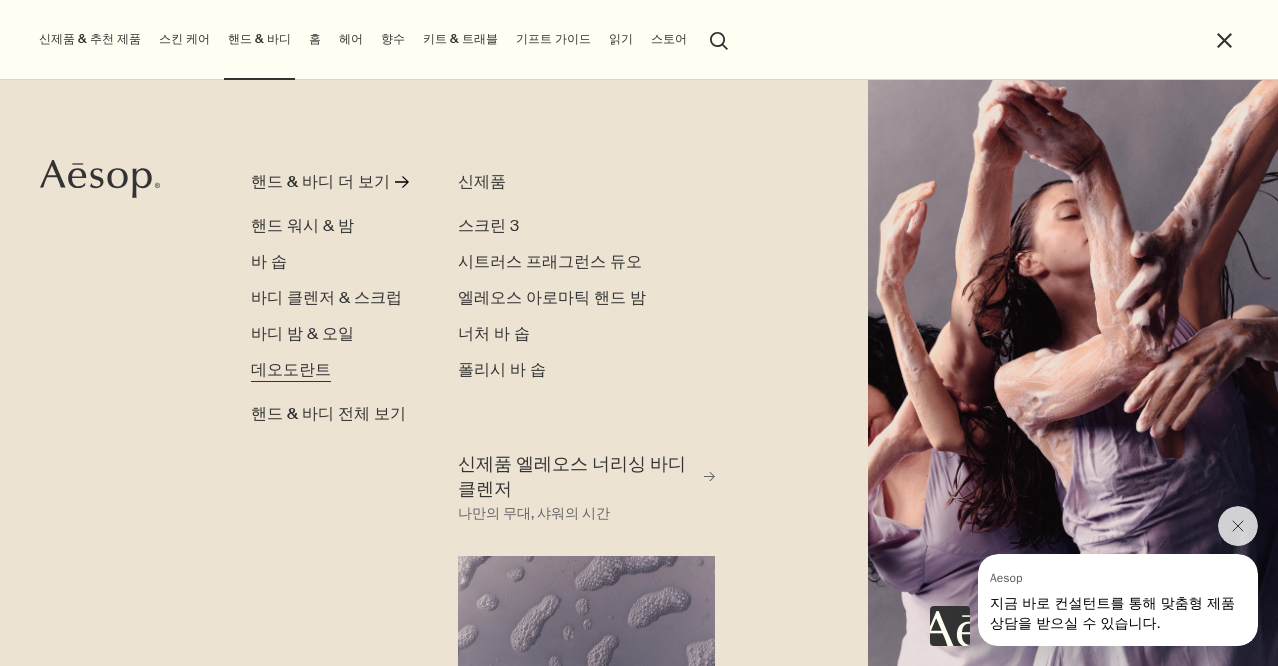 click on "데오도란트" at bounding box center (291, 369) 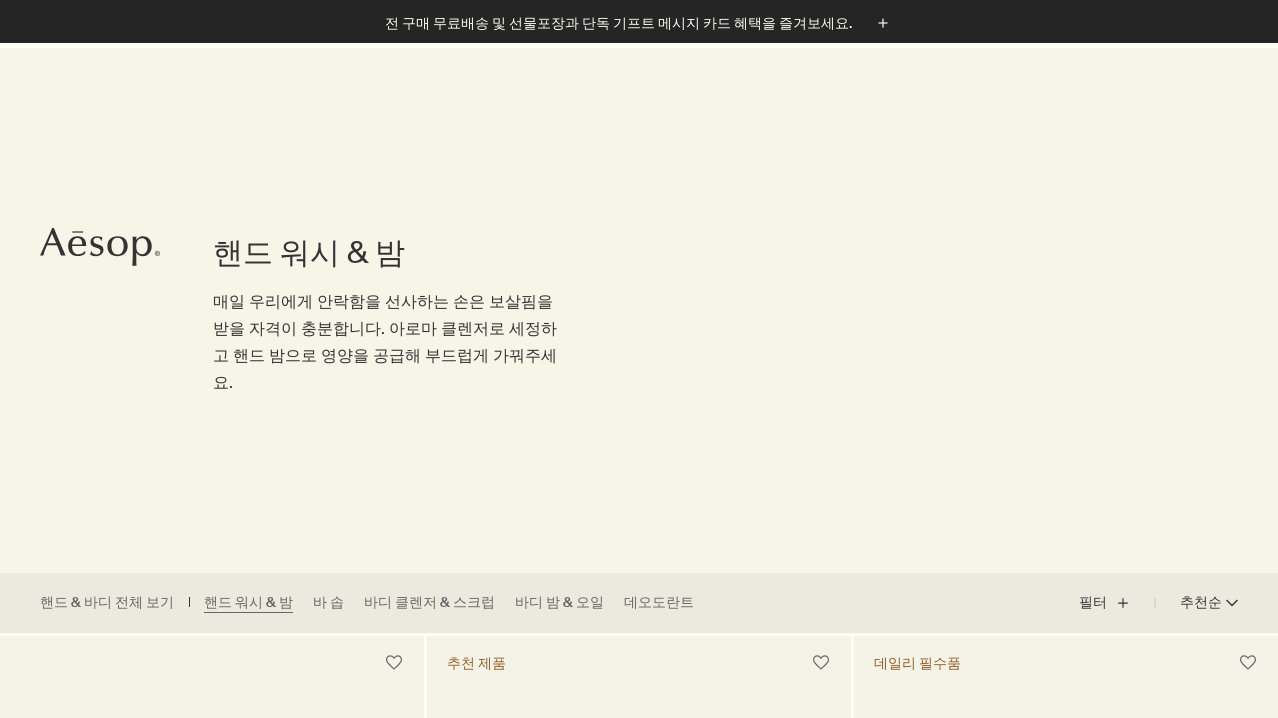 scroll, scrollTop: 148, scrollLeft: 0, axis: vertical 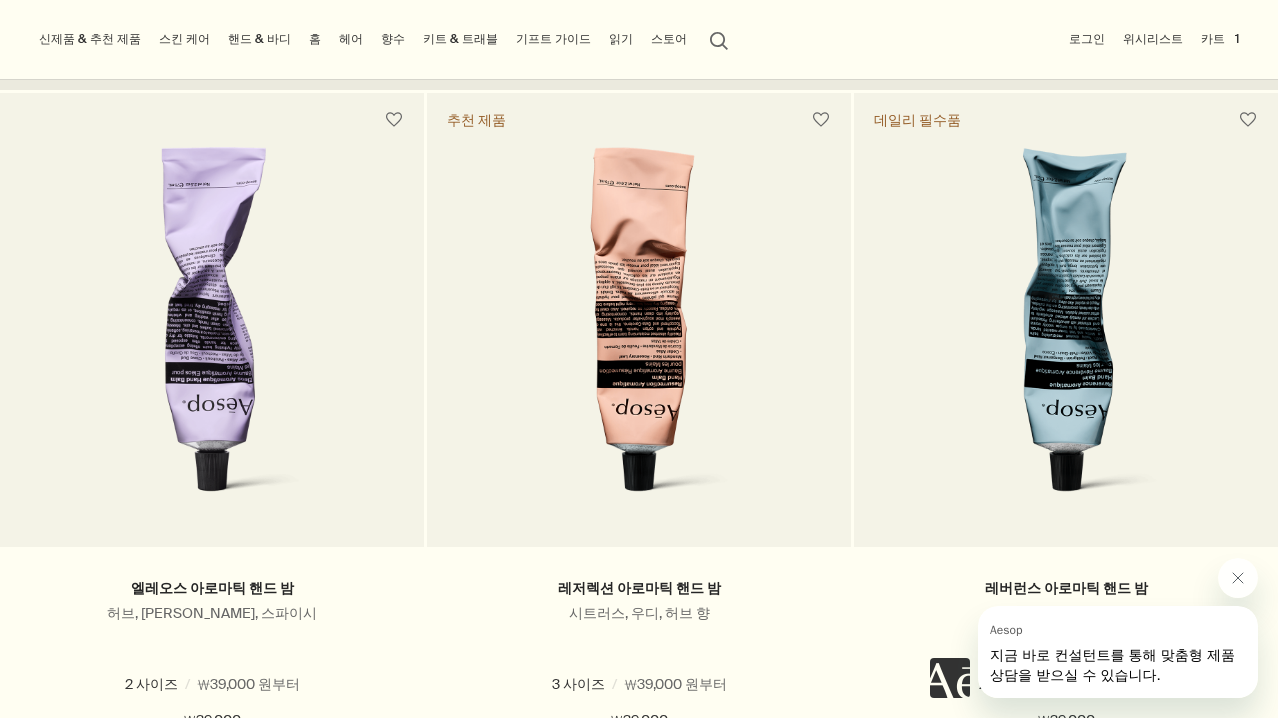 click on "핸드 & 바디" at bounding box center (259, 39) 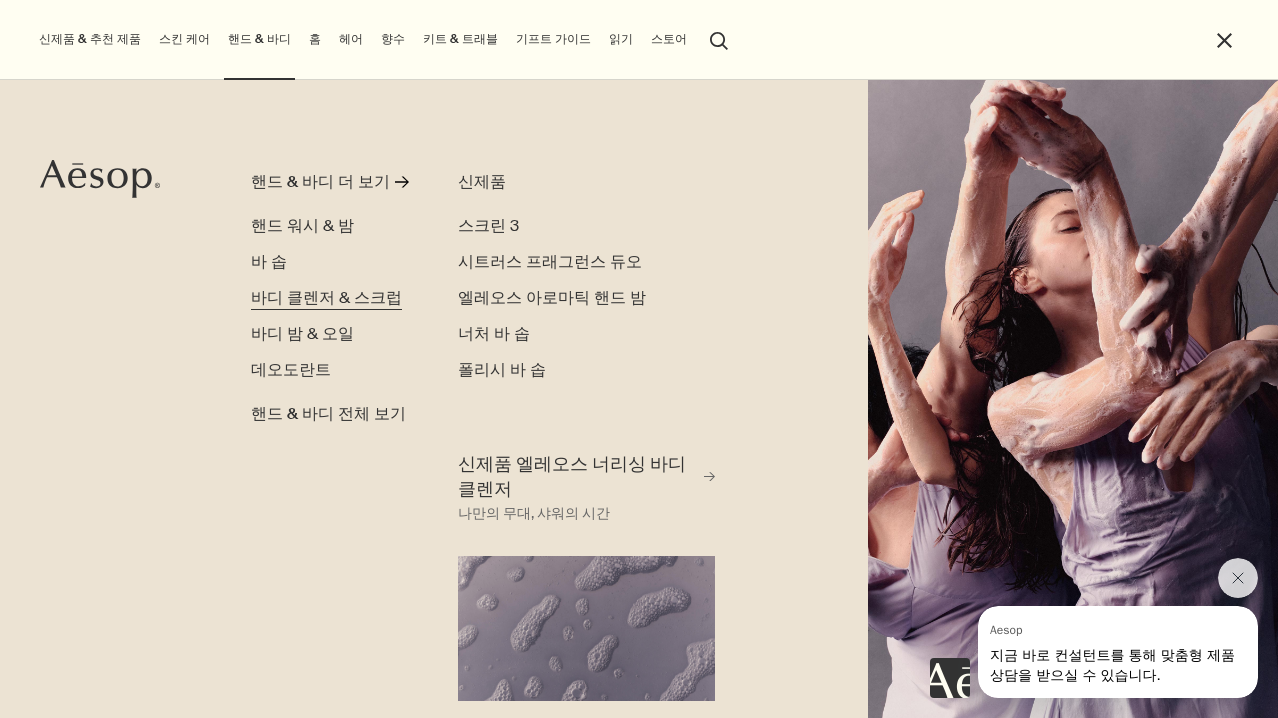 click on "바디 클렌저 & 스크럽" at bounding box center [326, 297] 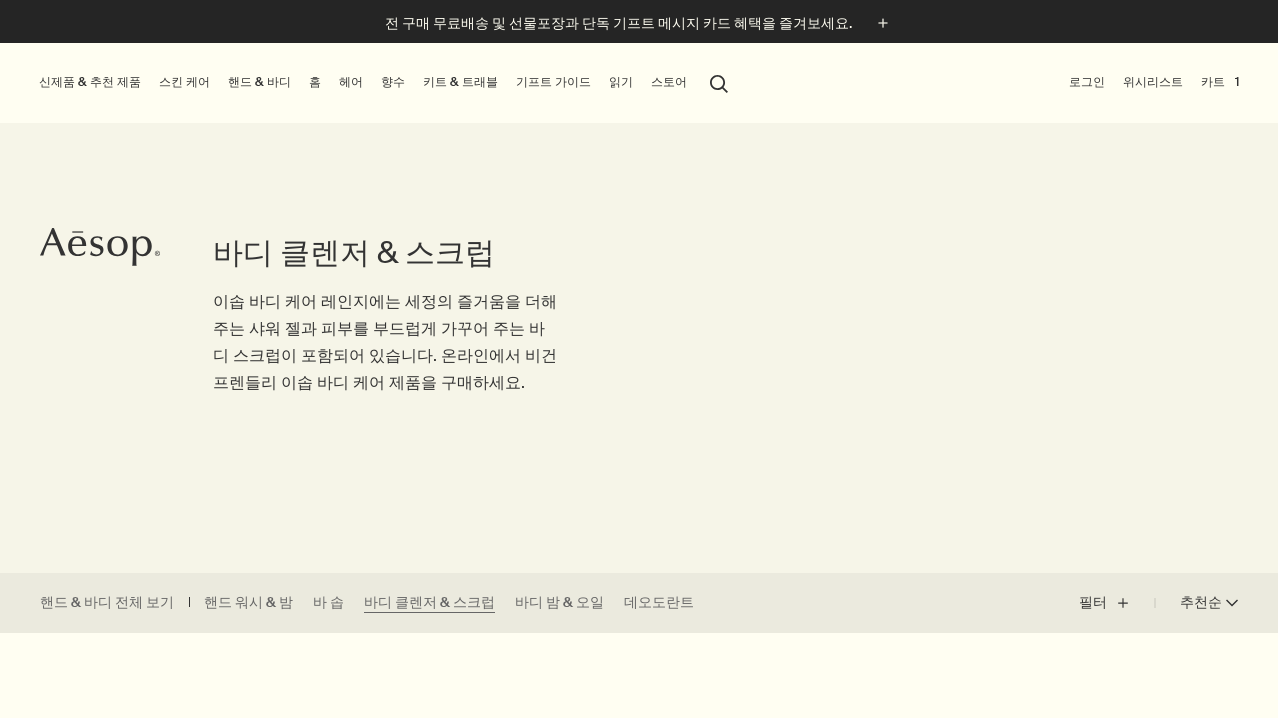 scroll, scrollTop: 0, scrollLeft: 0, axis: both 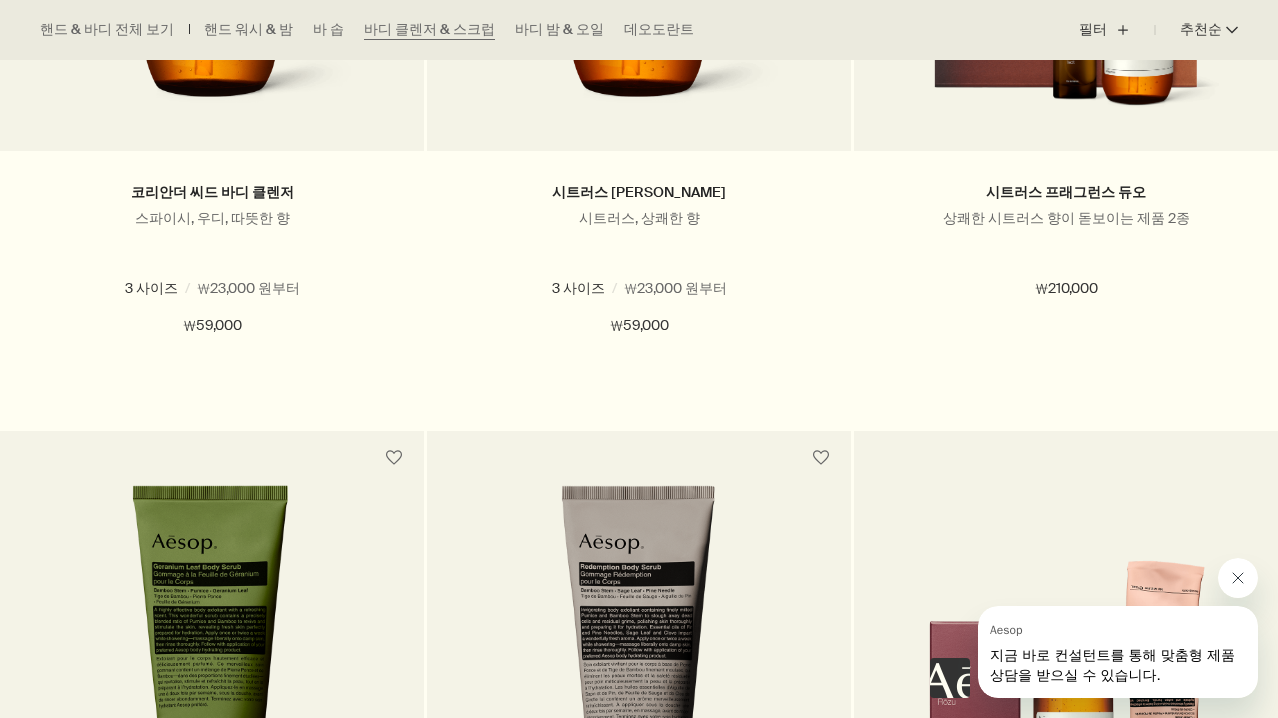 click at bounding box center (1238, 578) 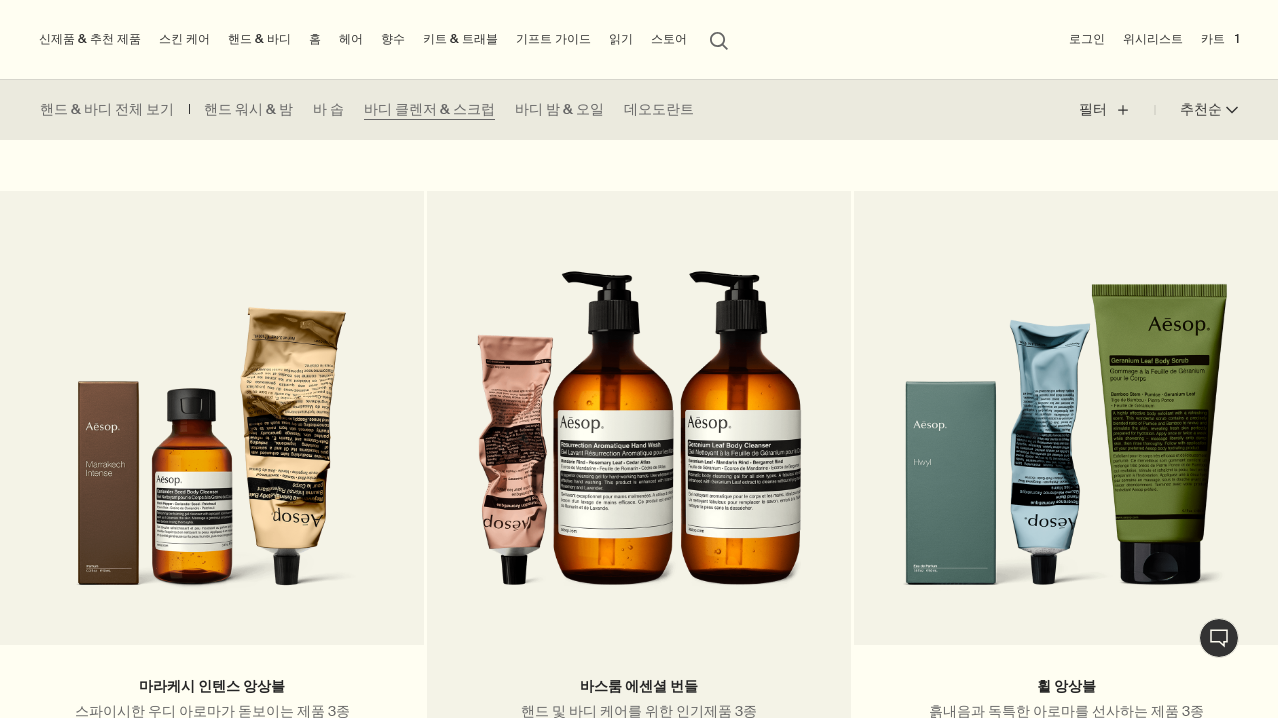 scroll, scrollTop: 2322, scrollLeft: 0, axis: vertical 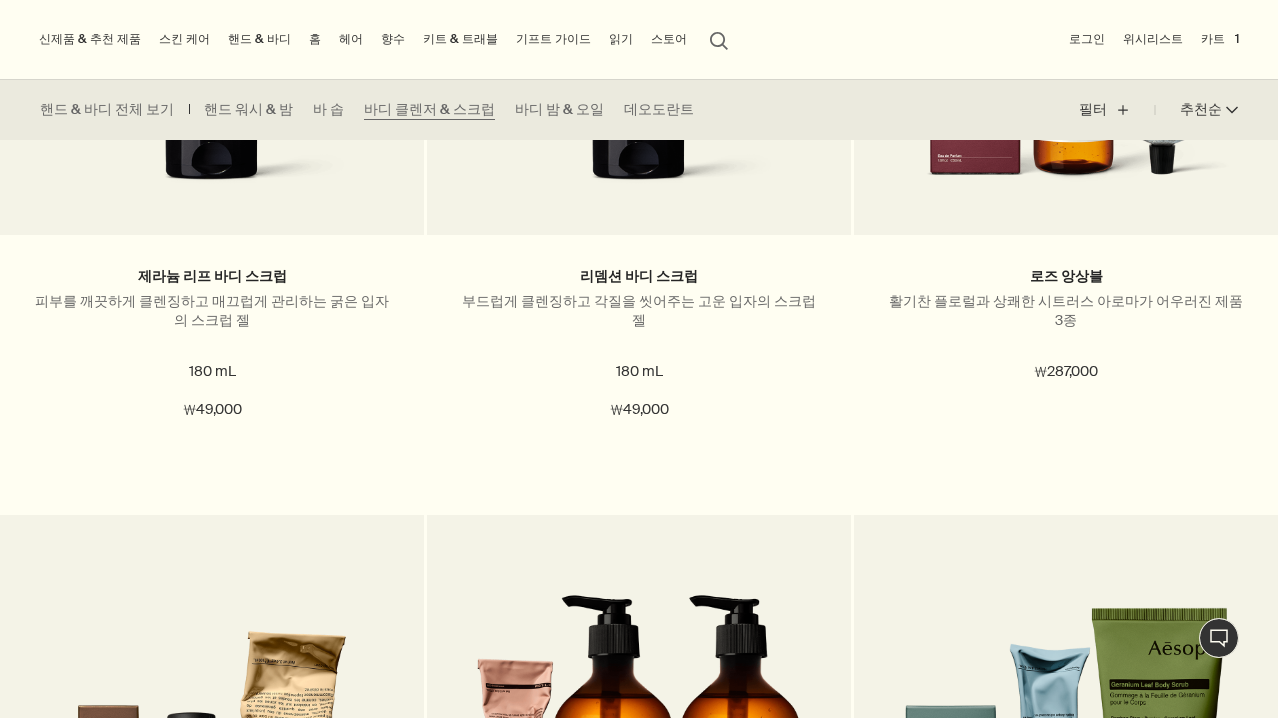 click on "홈" at bounding box center [315, 39] 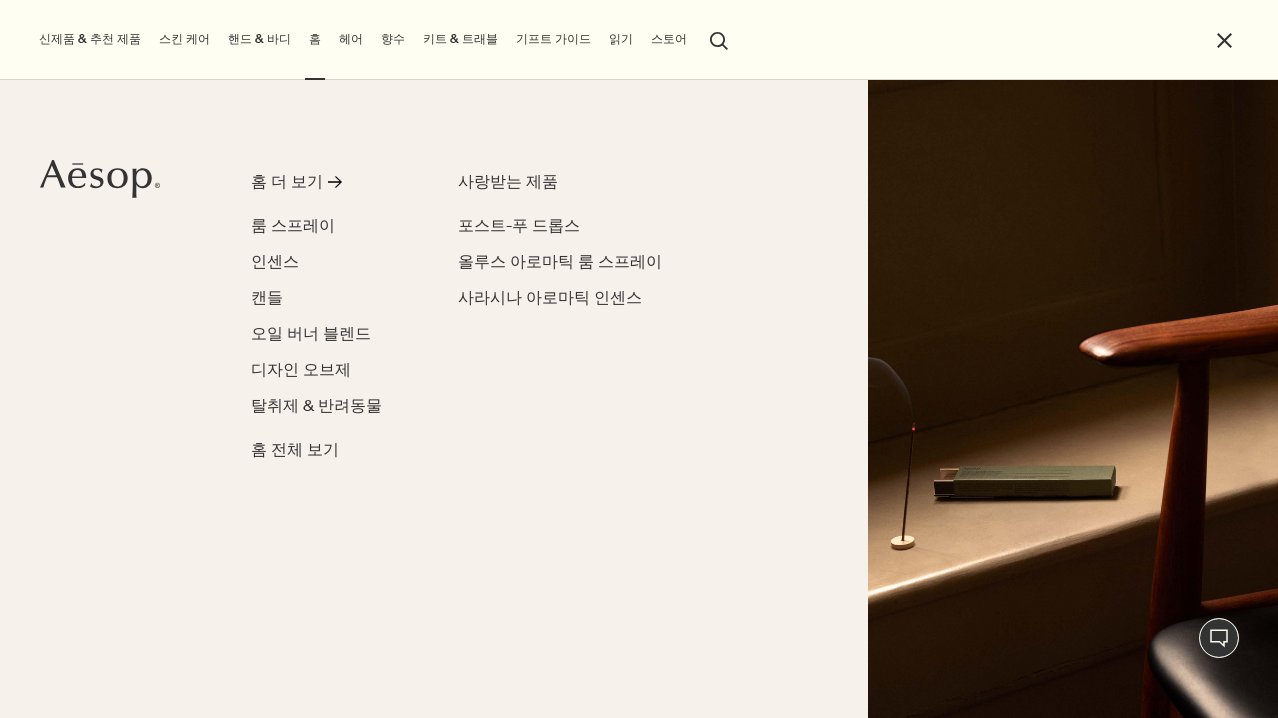 click on "홈 더 보기   rightArrow 룸 스프레이 인센스 캔들 오일 버너 블렌드 디자인 오브제 탈취제 & 반려동물 홈 전체 보기" at bounding box center (335, 316) 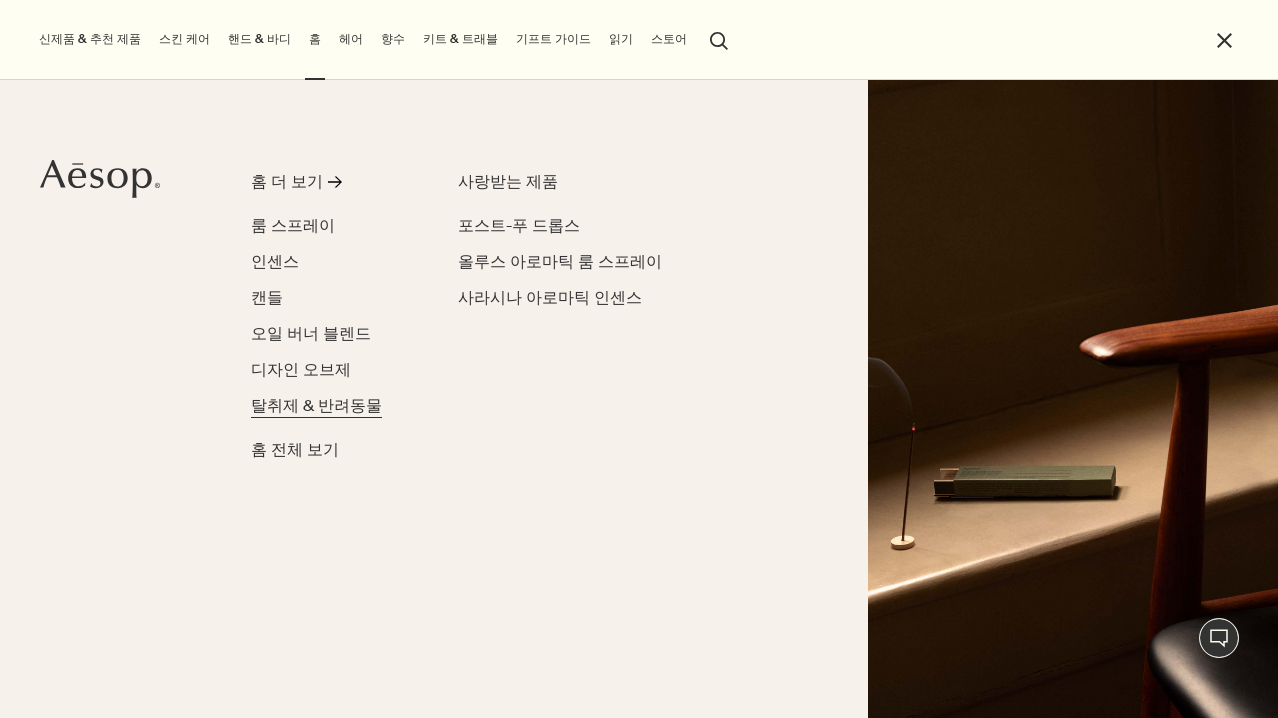 click on "탈취제 & 반려동물" at bounding box center [316, 405] 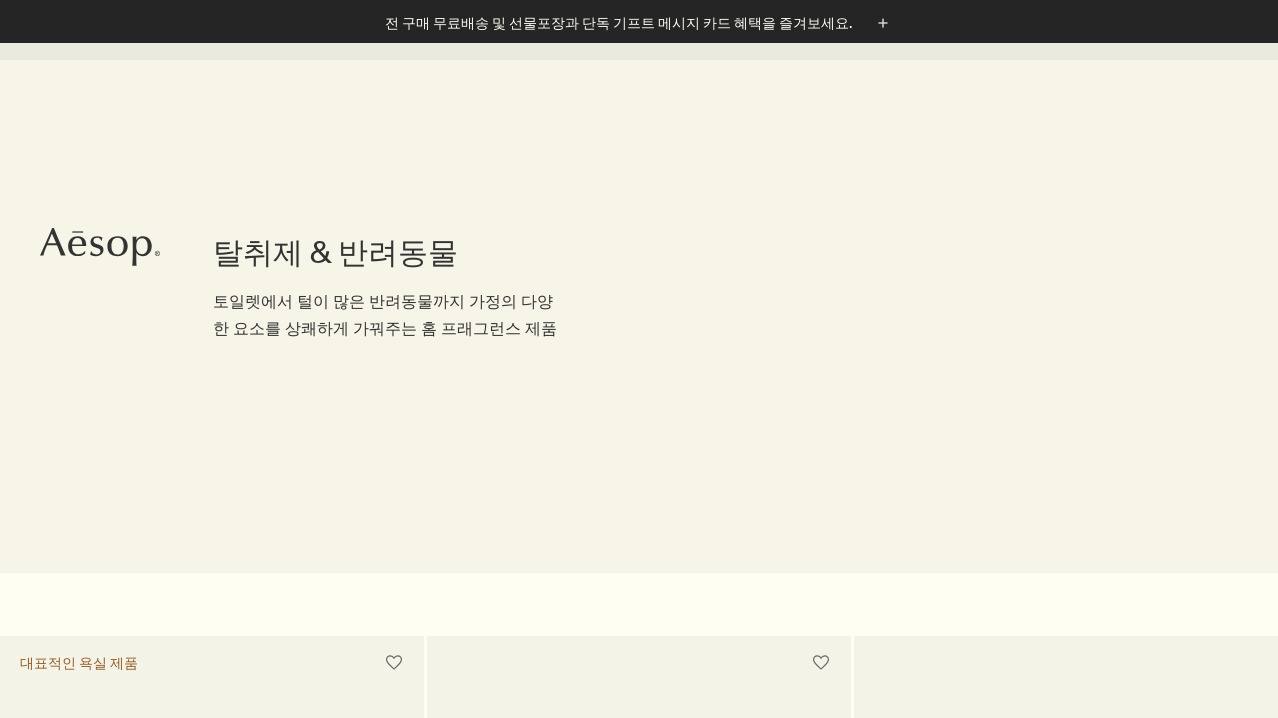 scroll, scrollTop: 744, scrollLeft: 0, axis: vertical 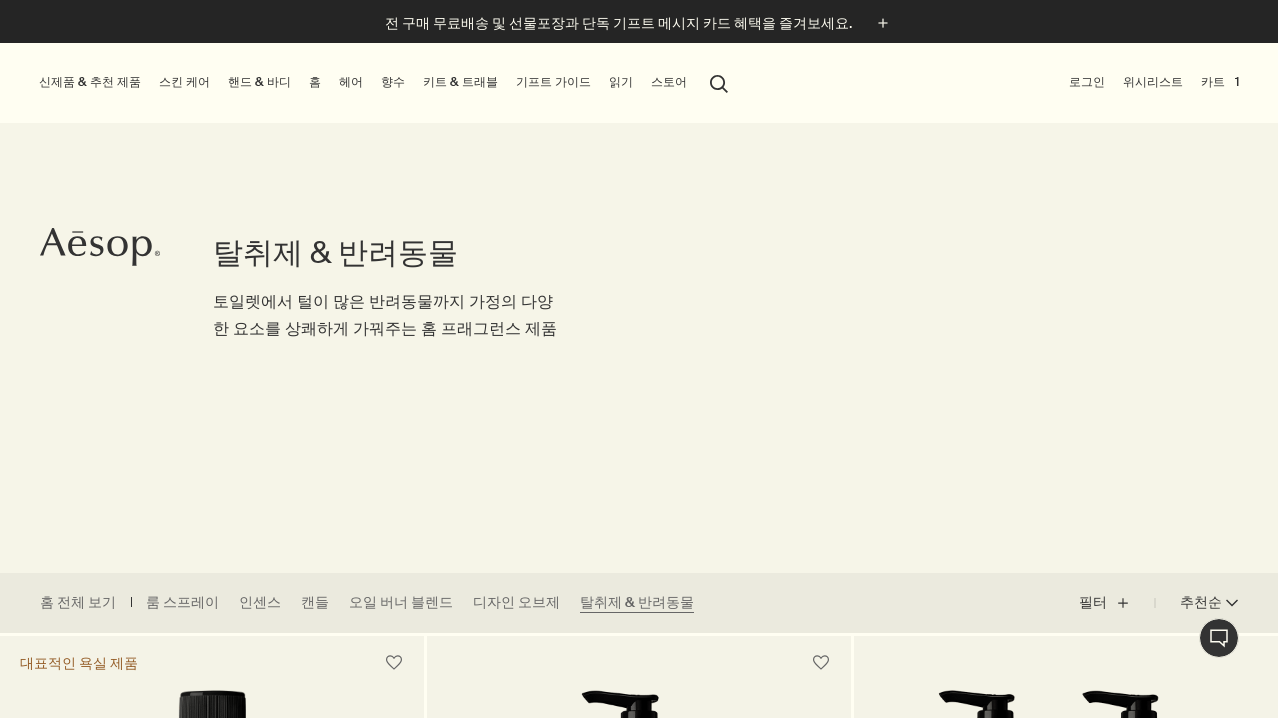 click on "신제품 & 추천 제품" at bounding box center (90, 82) 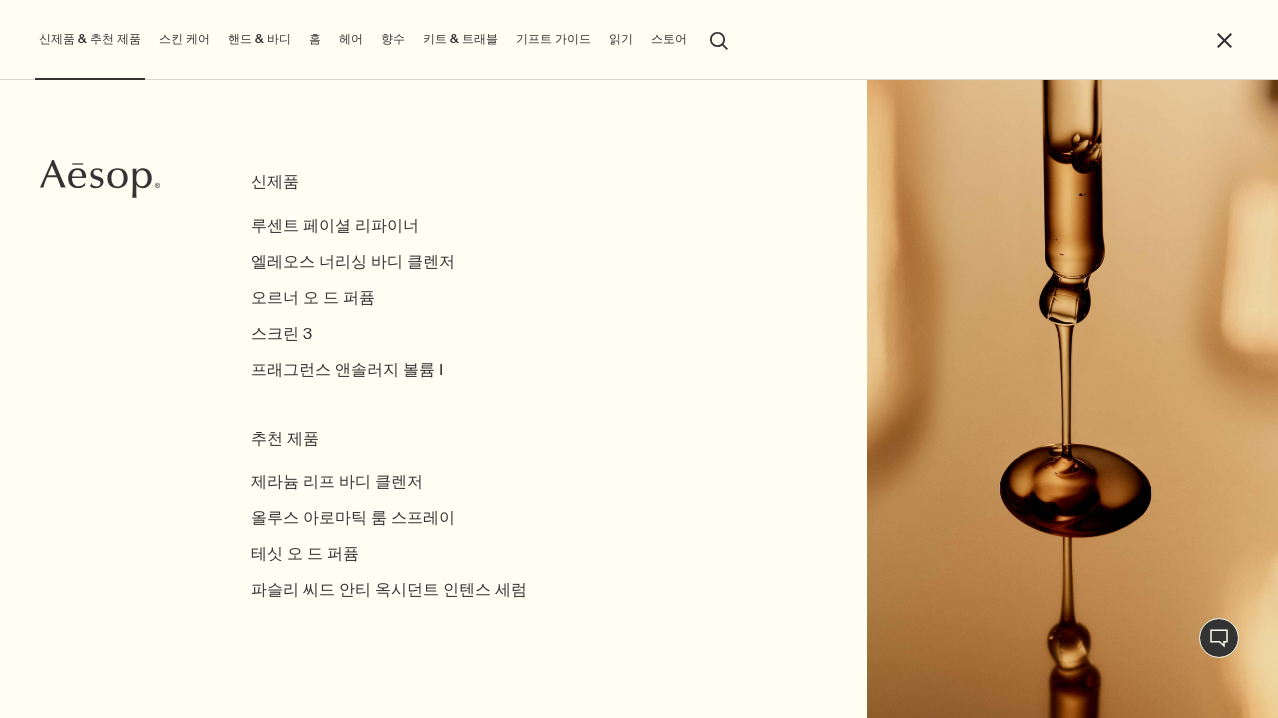 click on "스킨 케어" at bounding box center (184, 39) 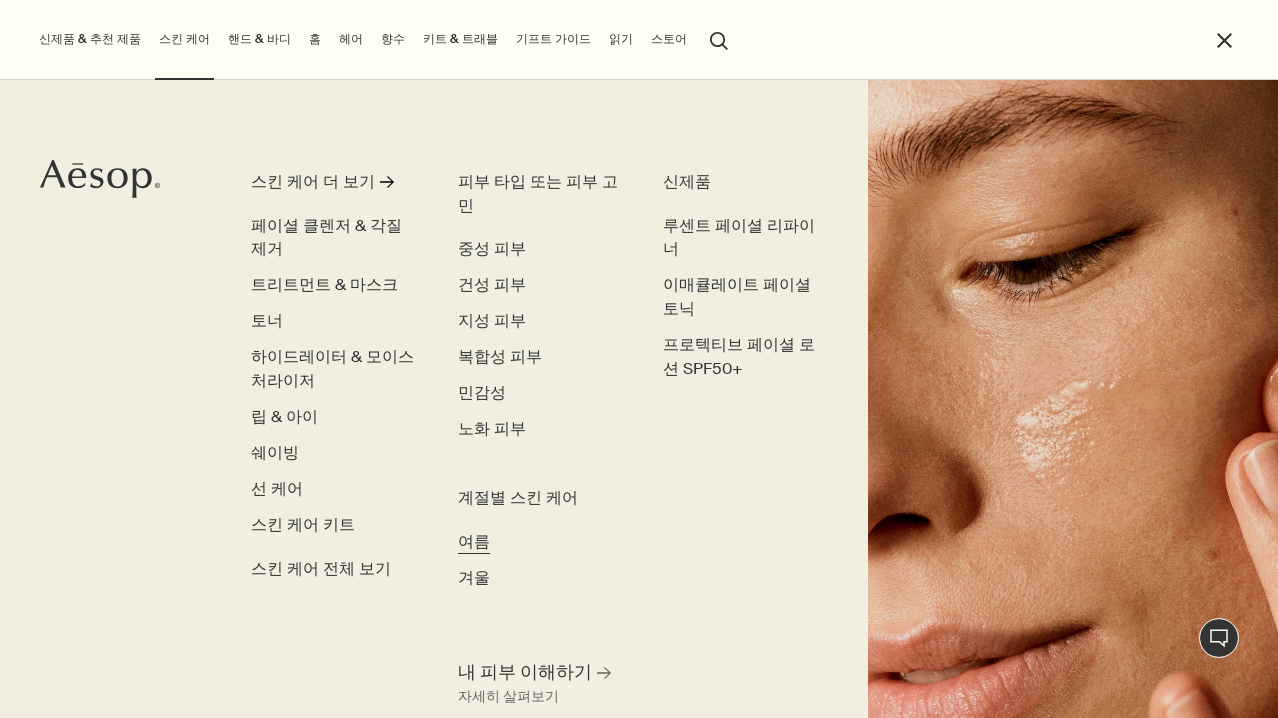 click on "여름" at bounding box center [474, 541] 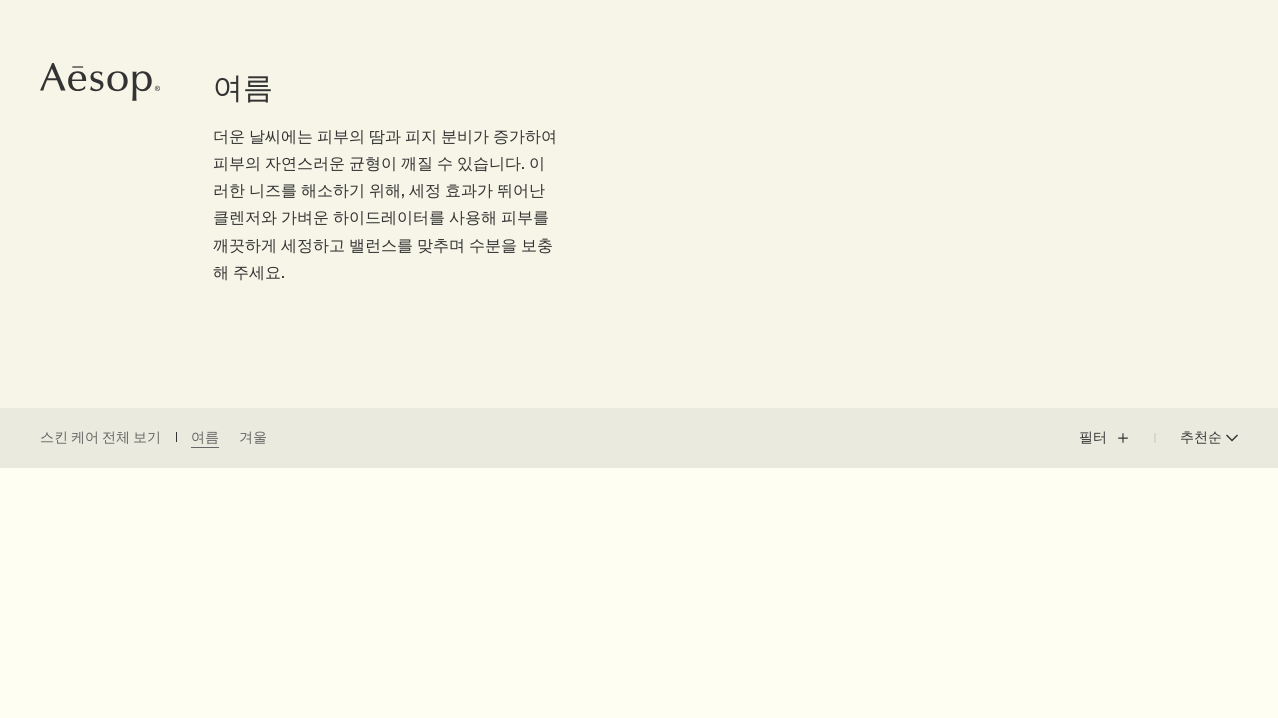 scroll, scrollTop: 0, scrollLeft: 0, axis: both 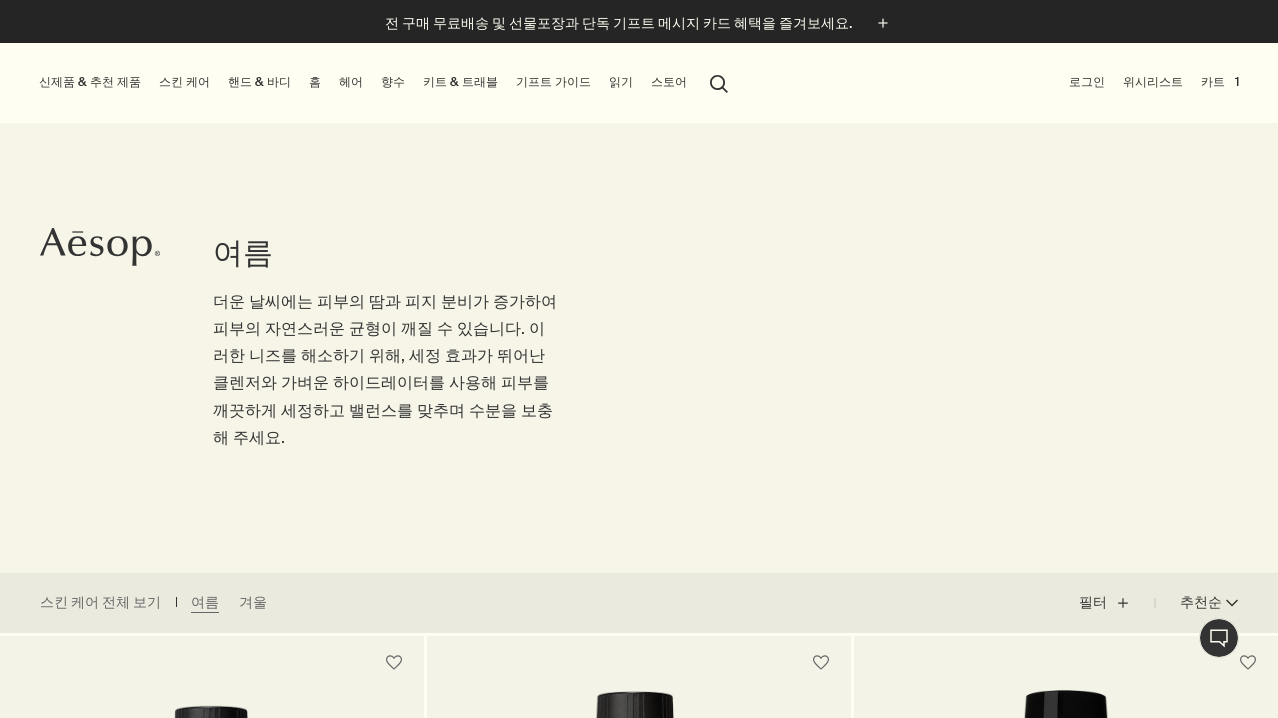 click on "향수" at bounding box center [393, 82] 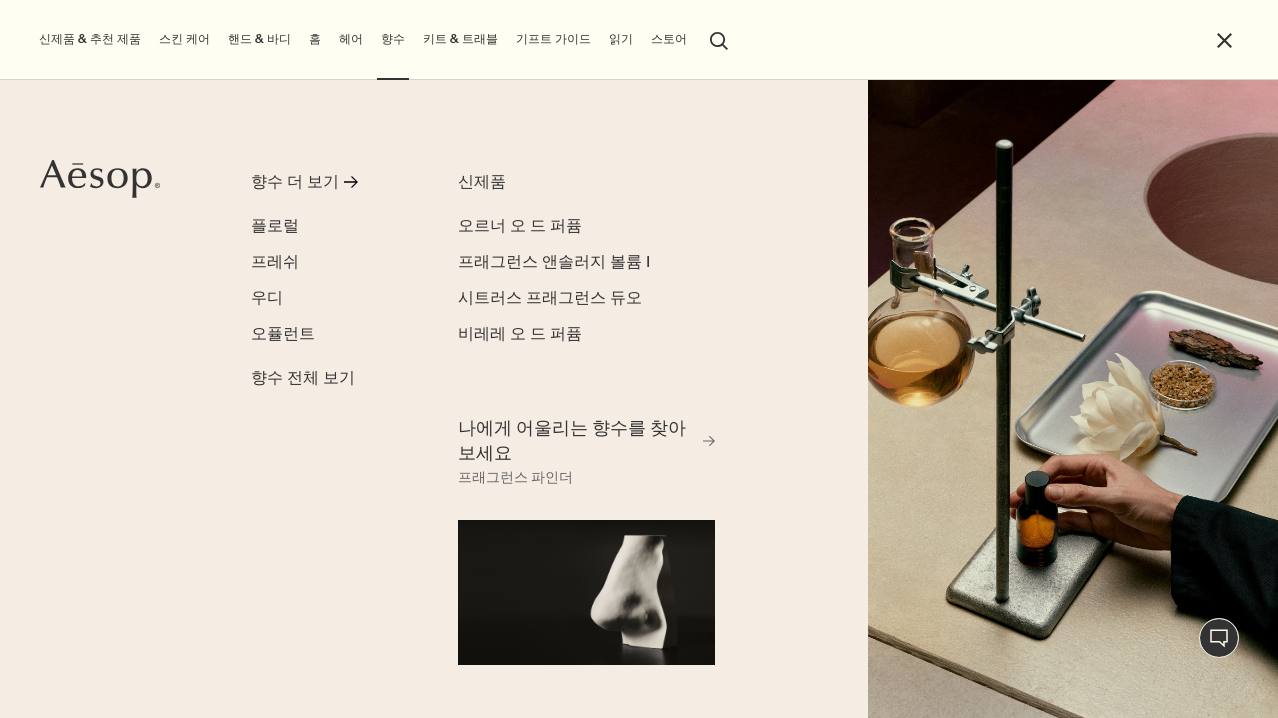 click on "헤어" at bounding box center (351, 39) 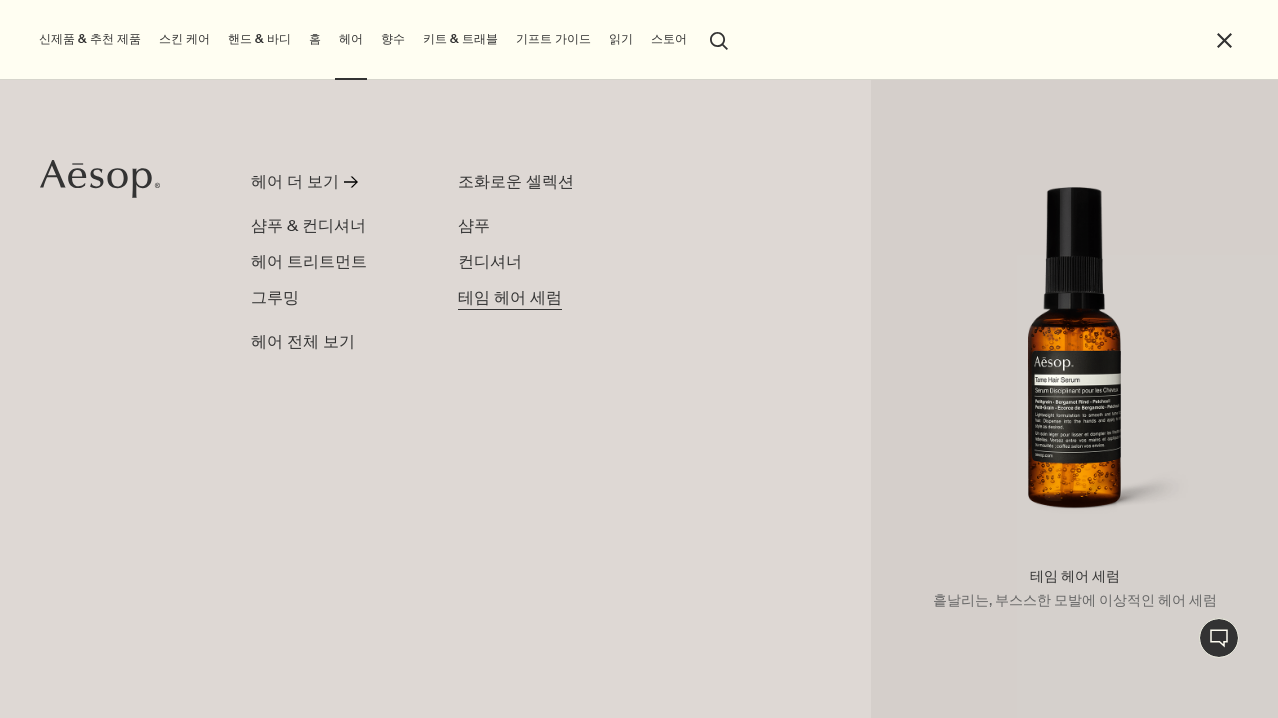 click on "테임 헤어 세럼" at bounding box center (510, 297) 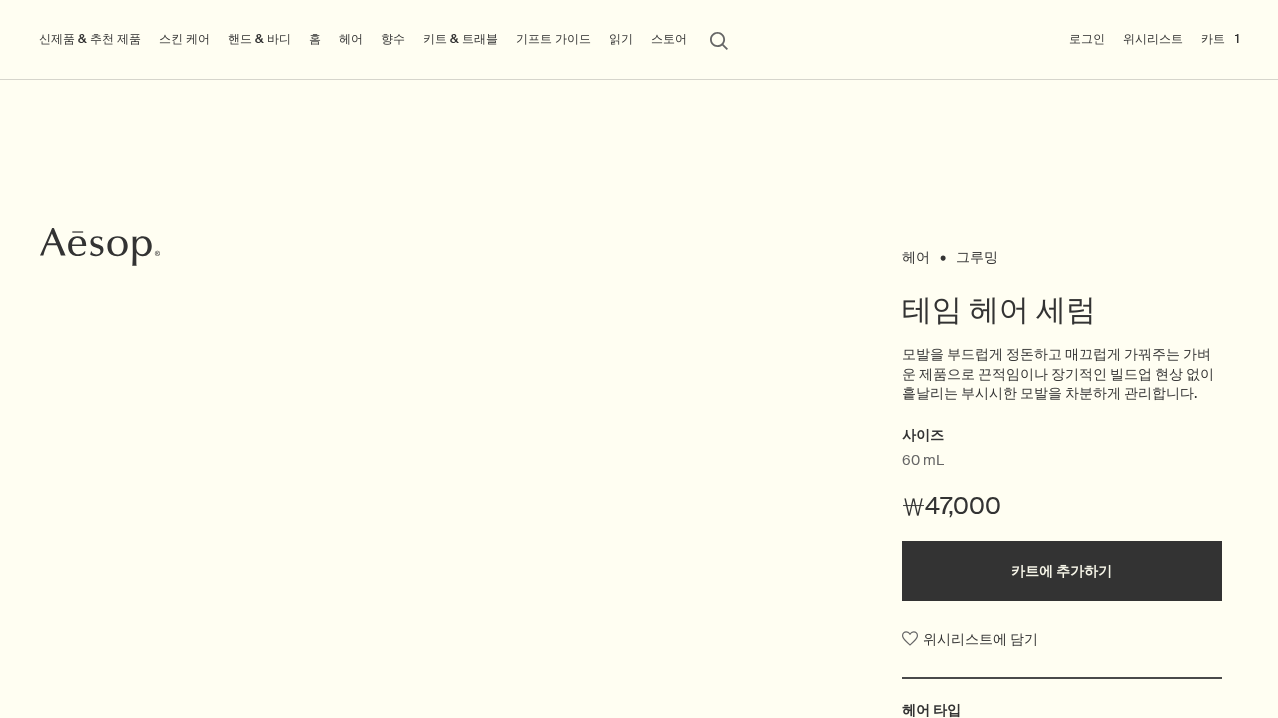 scroll, scrollTop: 0, scrollLeft: 0, axis: both 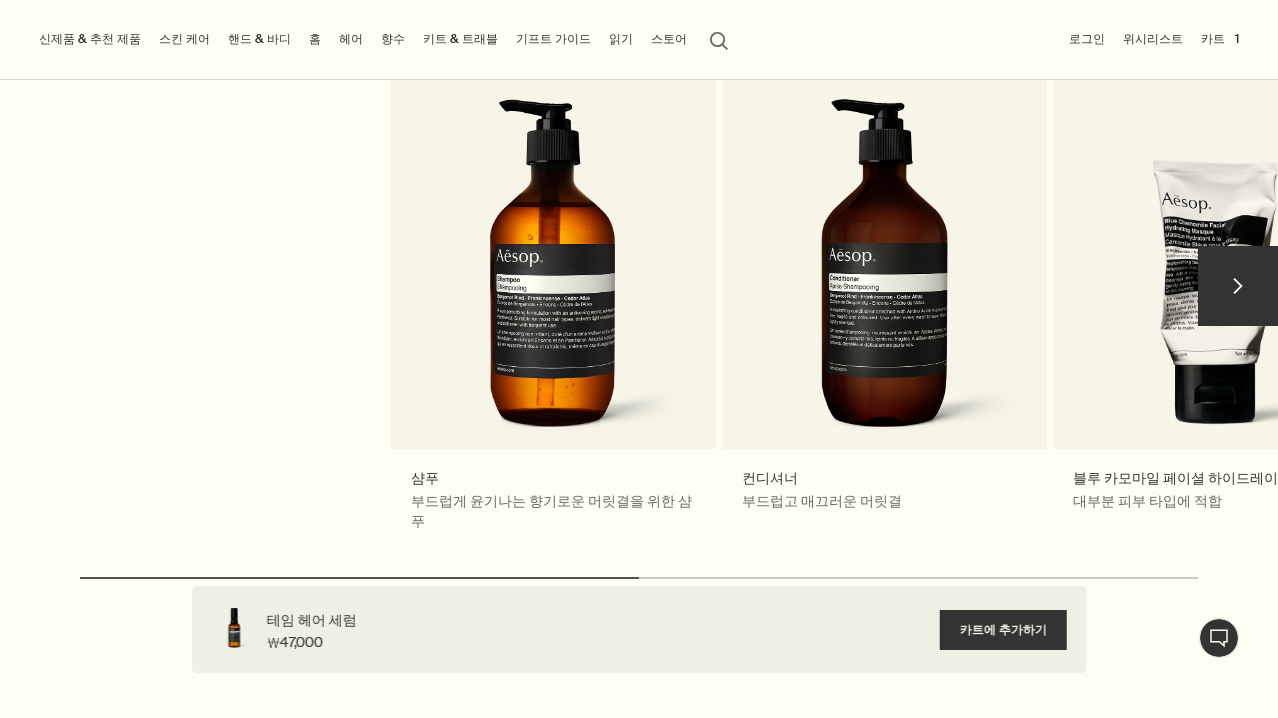 click on "chevron" at bounding box center [1238, 286] 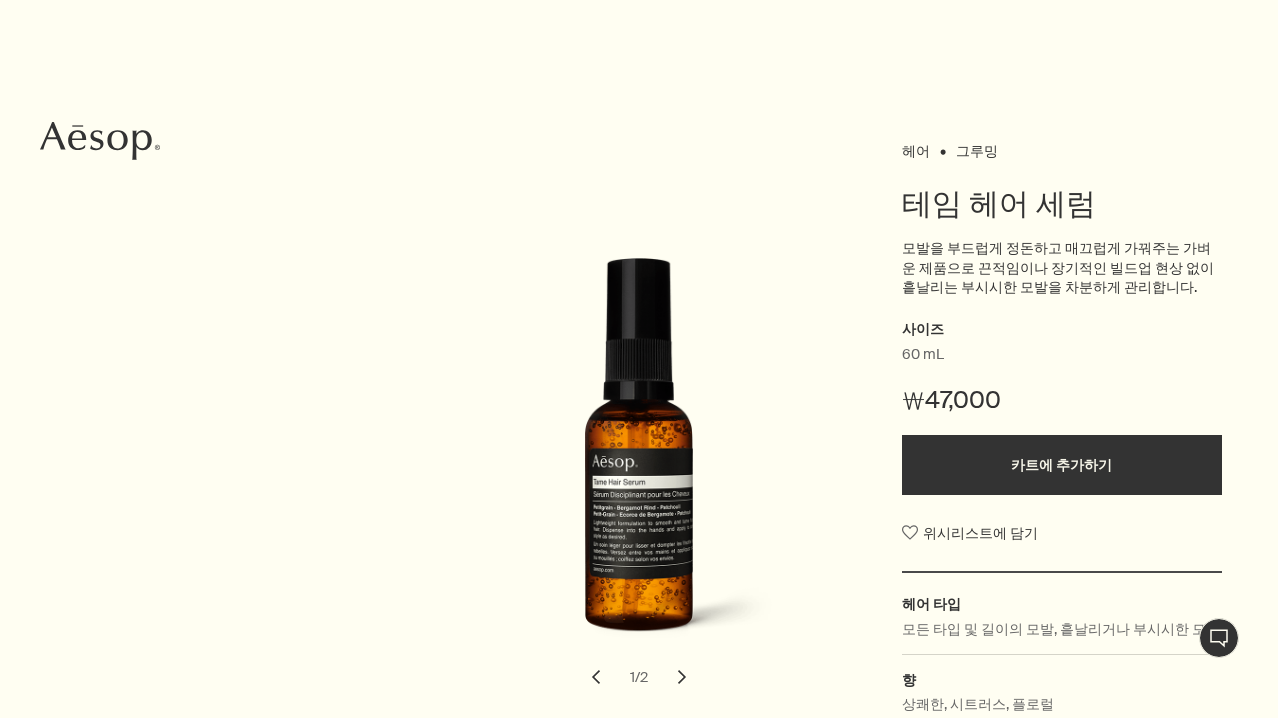 scroll, scrollTop: 0, scrollLeft: 0, axis: both 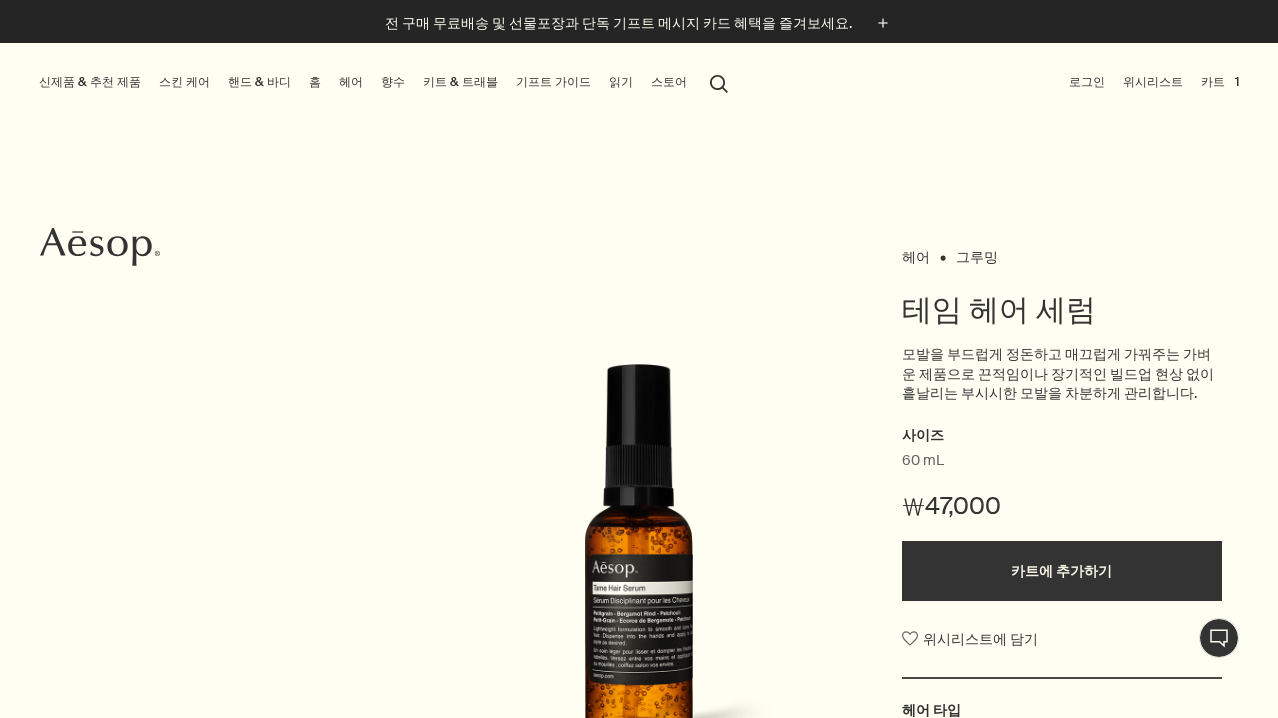 click on "스킨 케어" at bounding box center [184, 82] 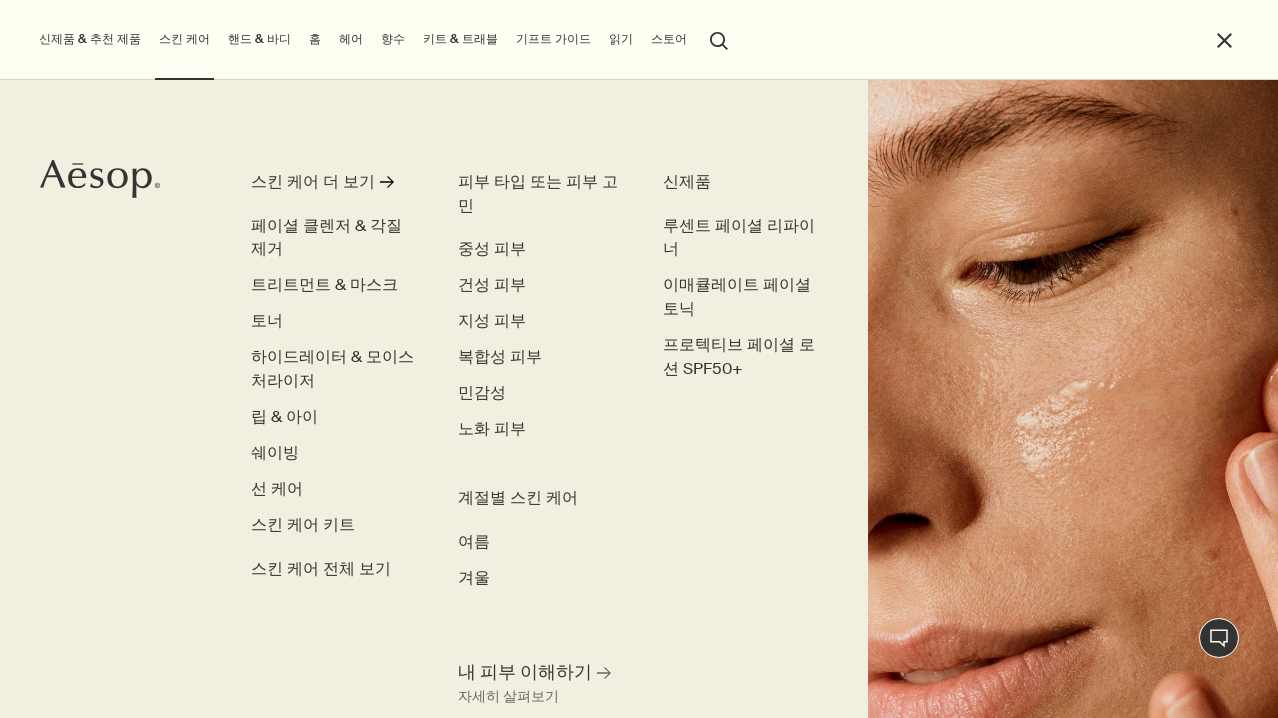click on "키트 & 트래블" at bounding box center [460, 39] 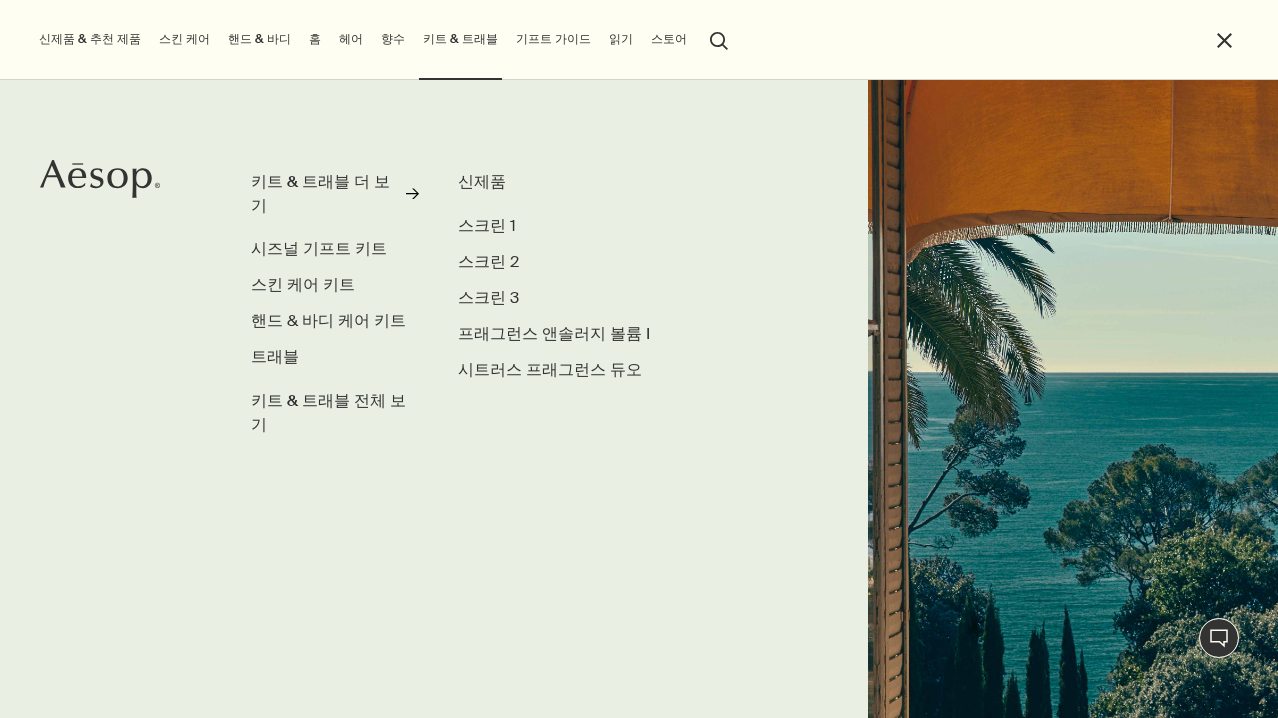 click on "향수" at bounding box center [393, 39] 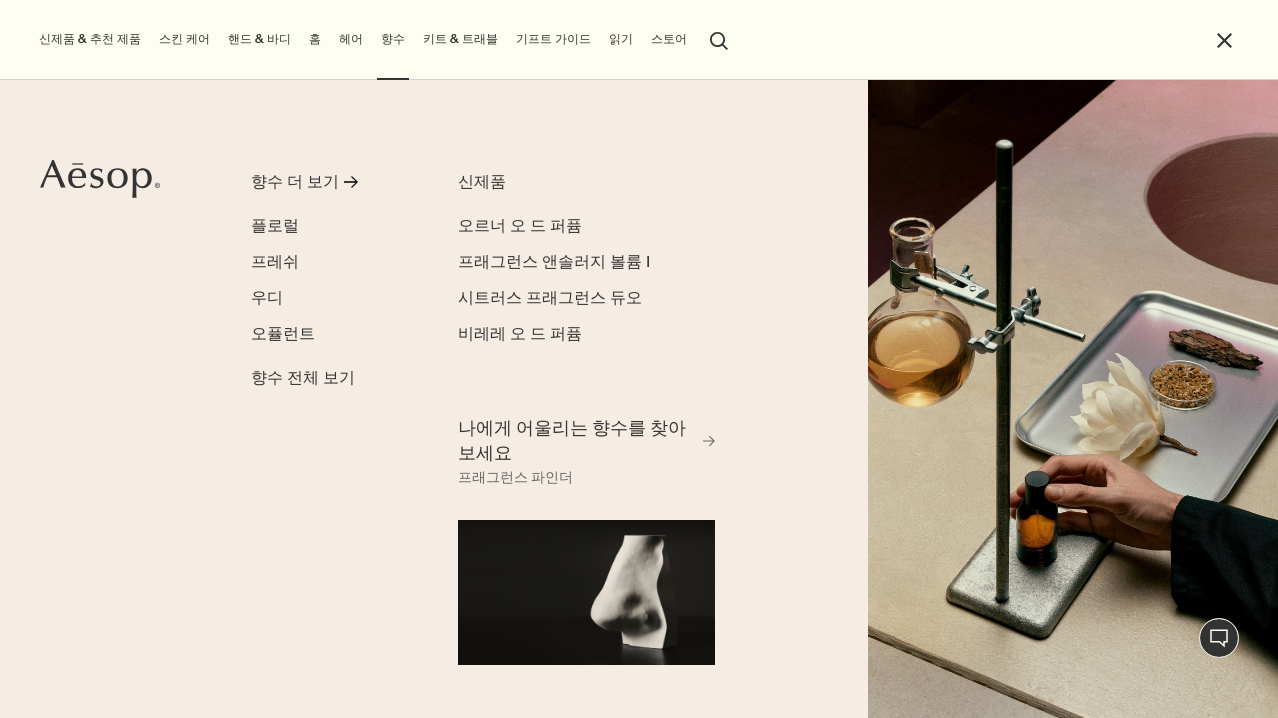 click on "홈" at bounding box center [315, 39] 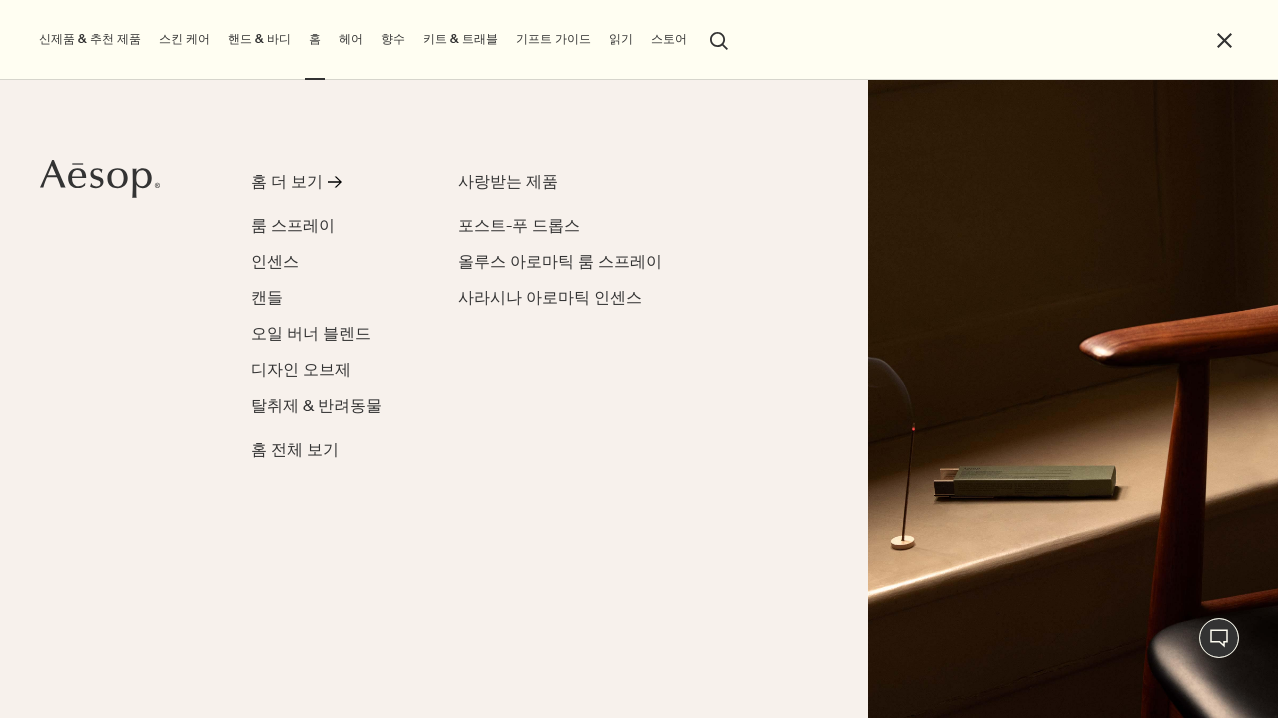 click on "헤어" at bounding box center [351, 39] 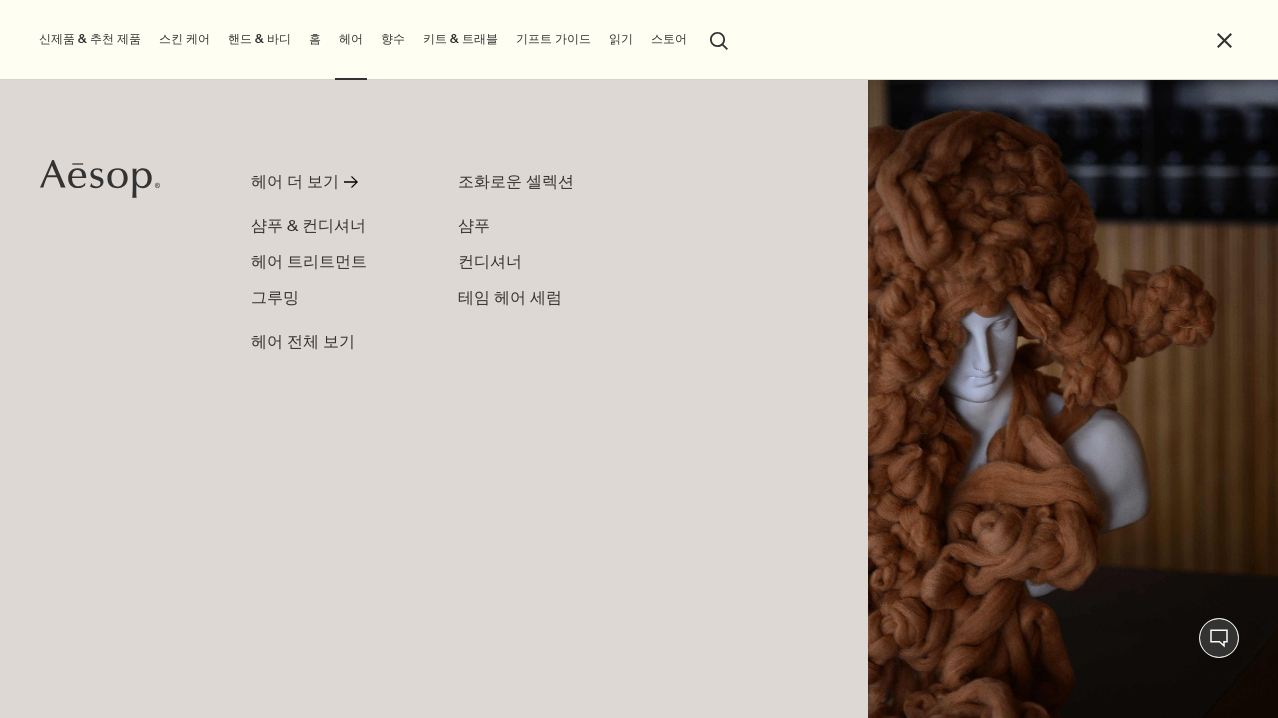 click on "핸드 & 바디" at bounding box center (259, 39) 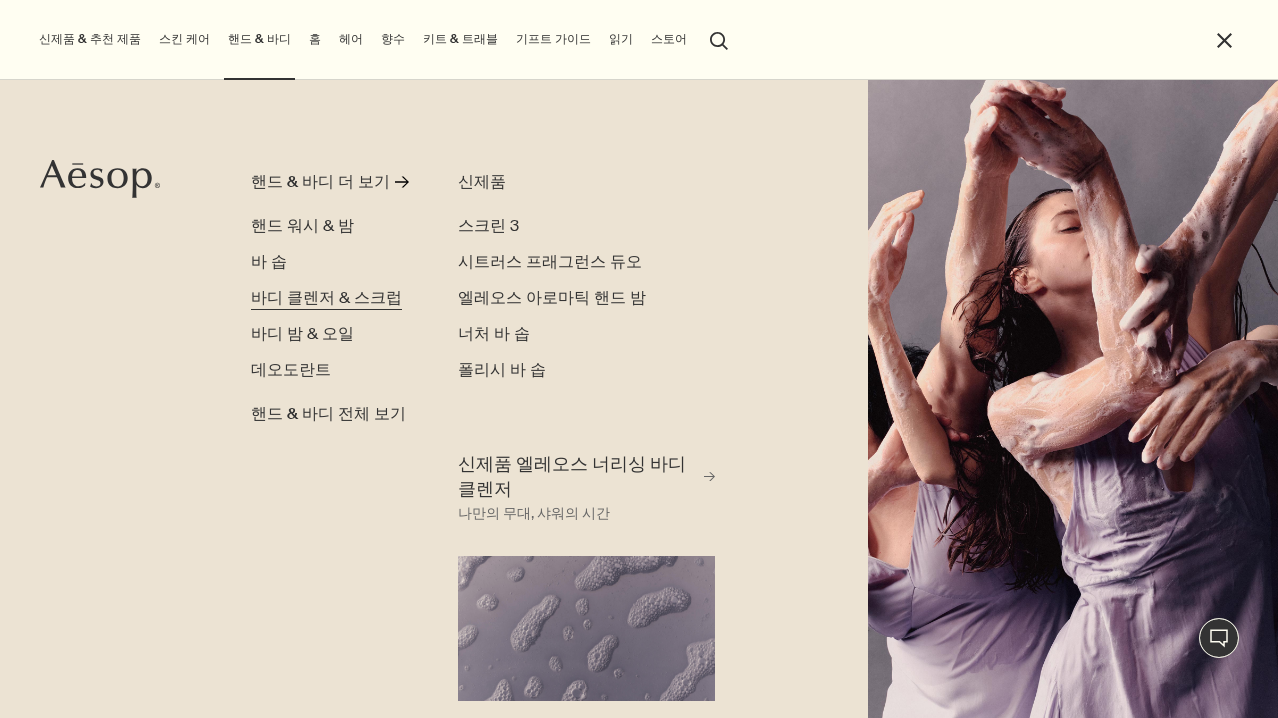 click on "바디 클렌저 & 스크럽" at bounding box center [326, 297] 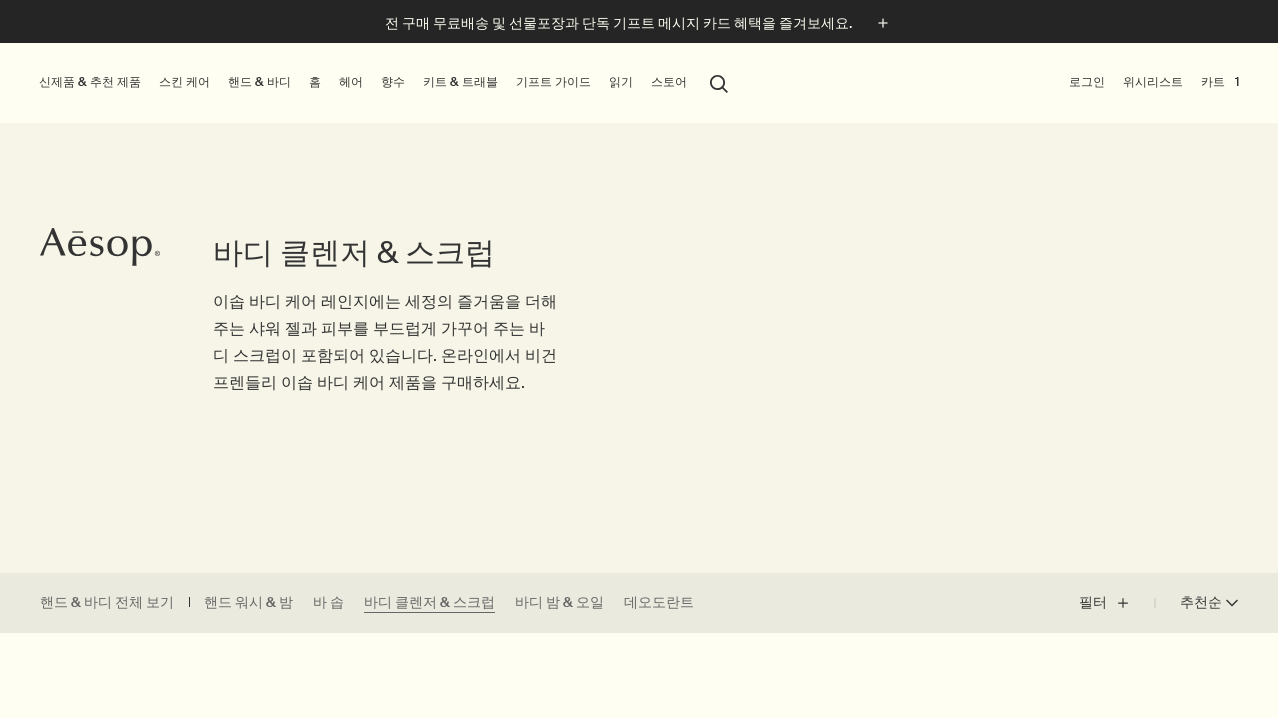 scroll, scrollTop: 0, scrollLeft: 0, axis: both 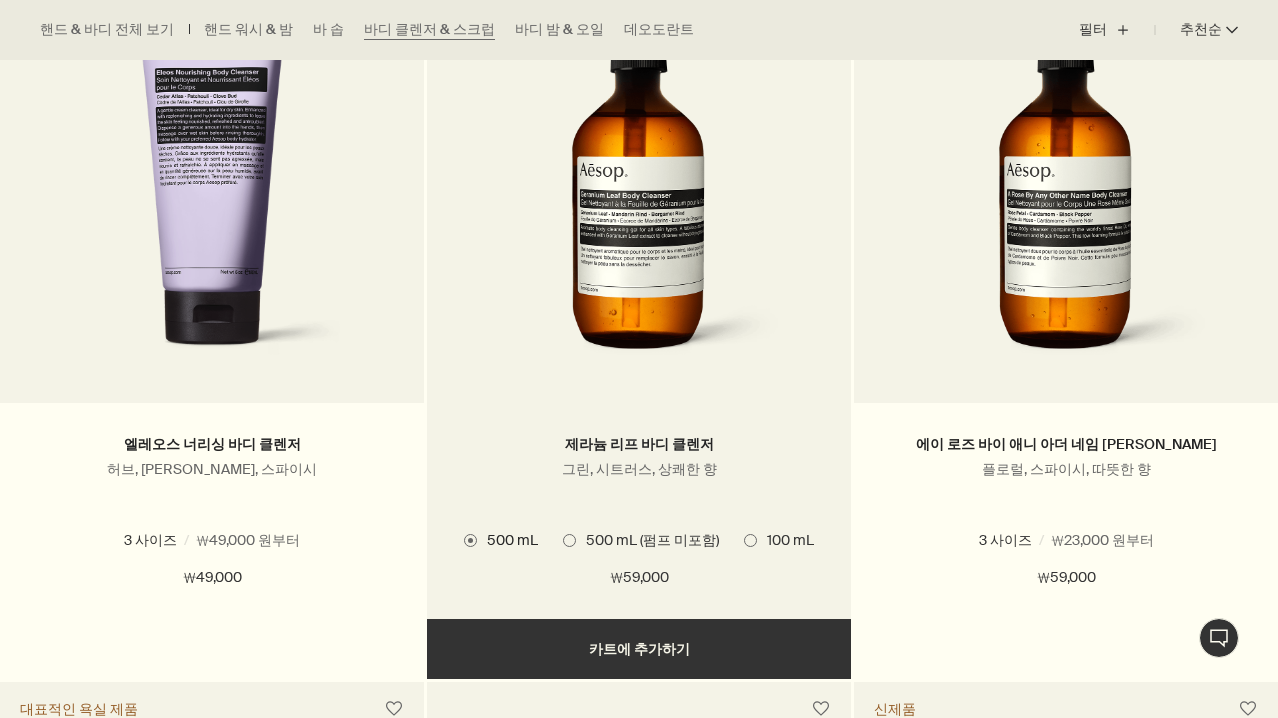 click at bounding box center (639, 188) 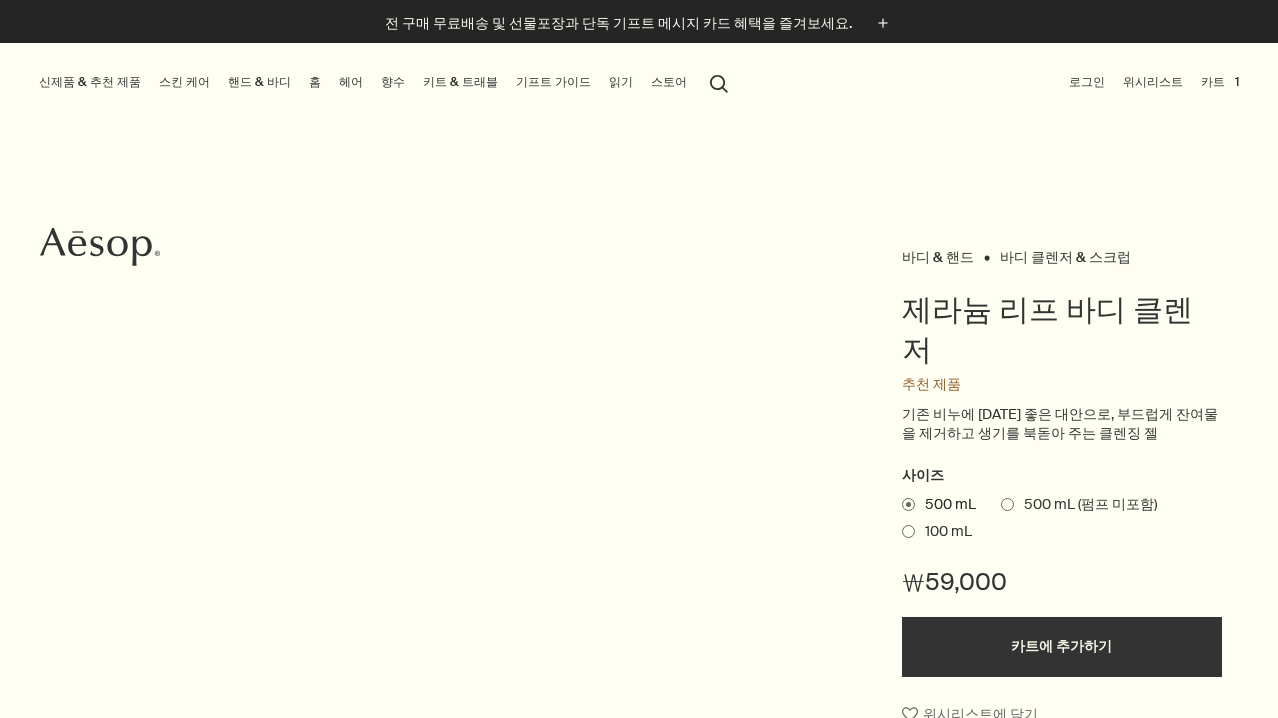 scroll, scrollTop: 100, scrollLeft: 0, axis: vertical 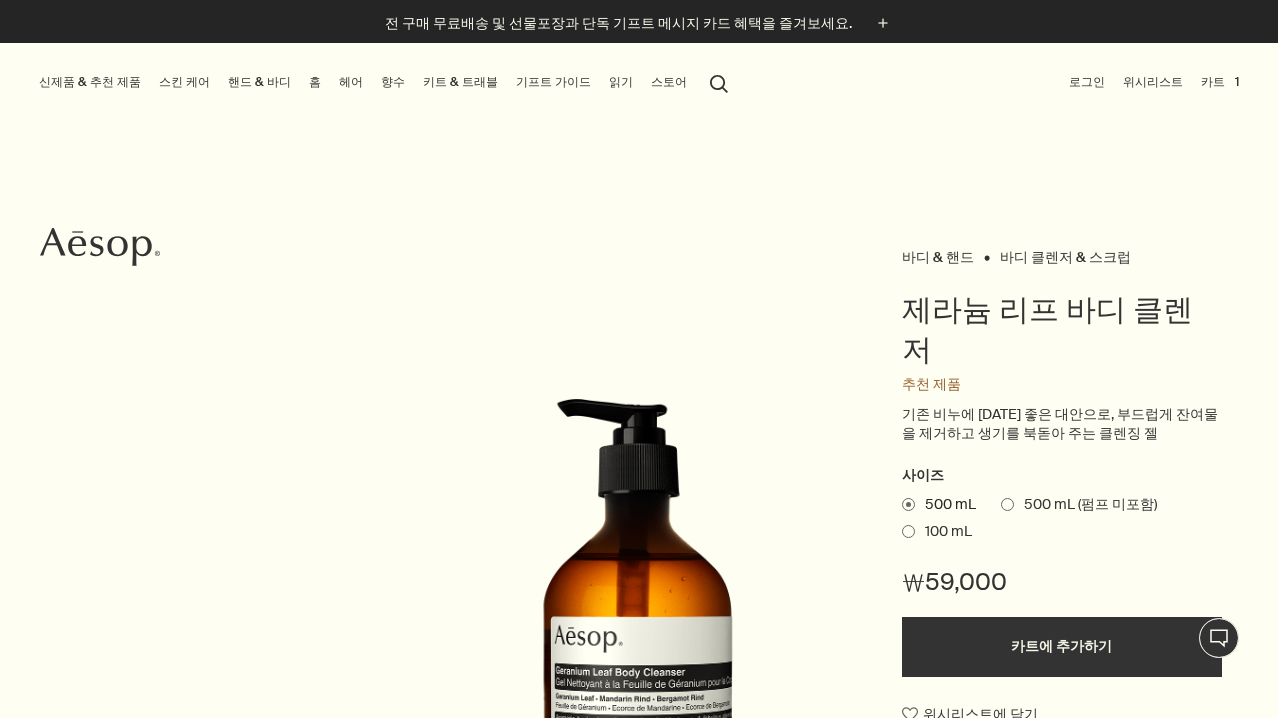 click on "홈" at bounding box center [315, 82] 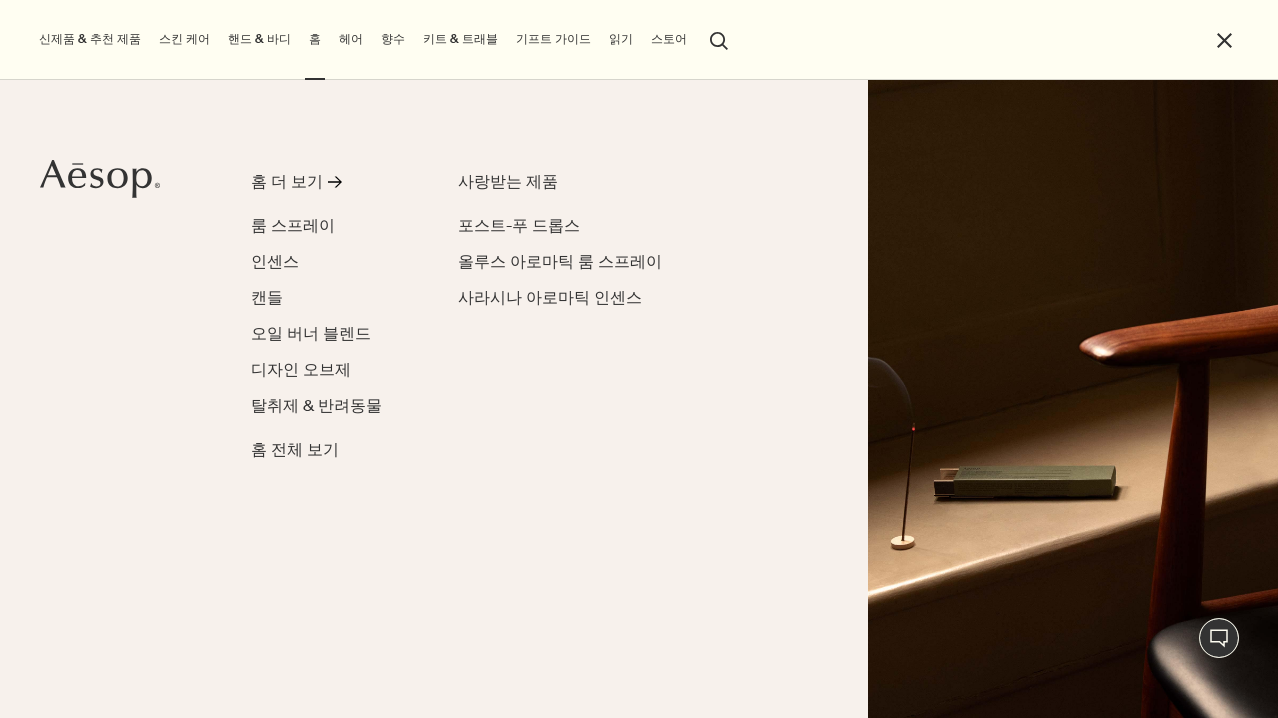 click on "스킨 케어" at bounding box center [184, 39] 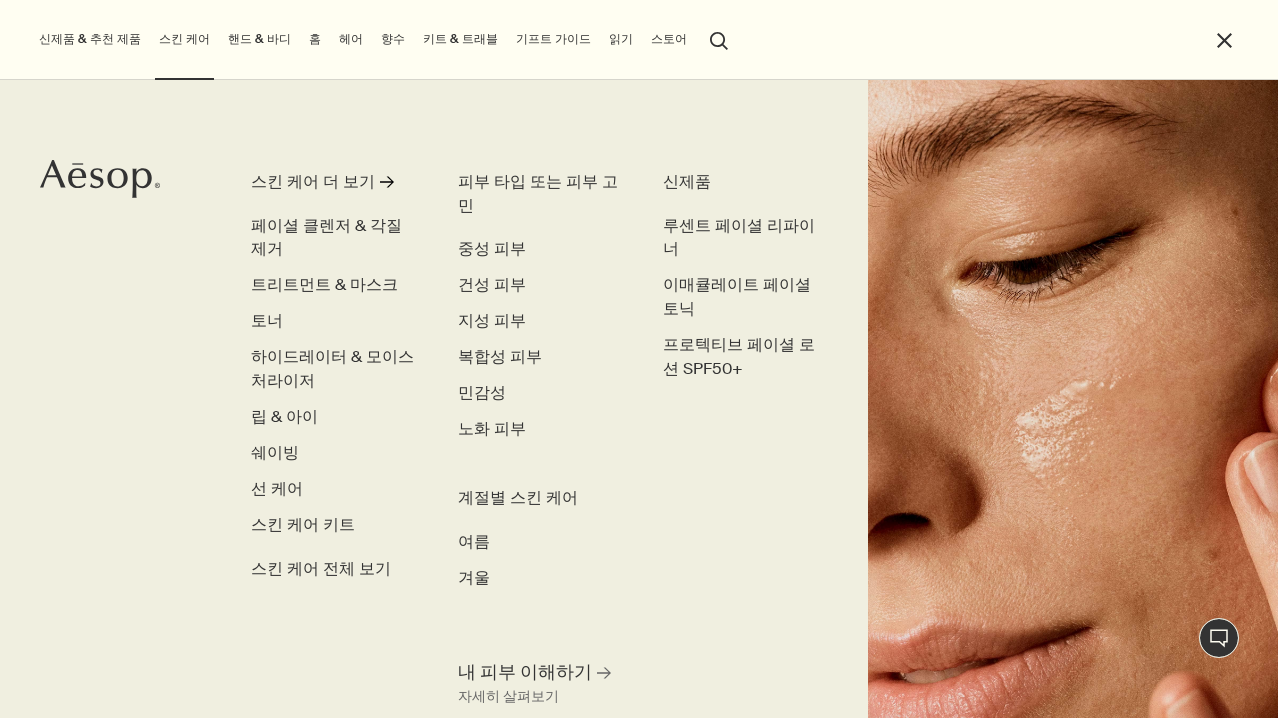 click on "신제품 & 추천 제품" at bounding box center [90, 39] 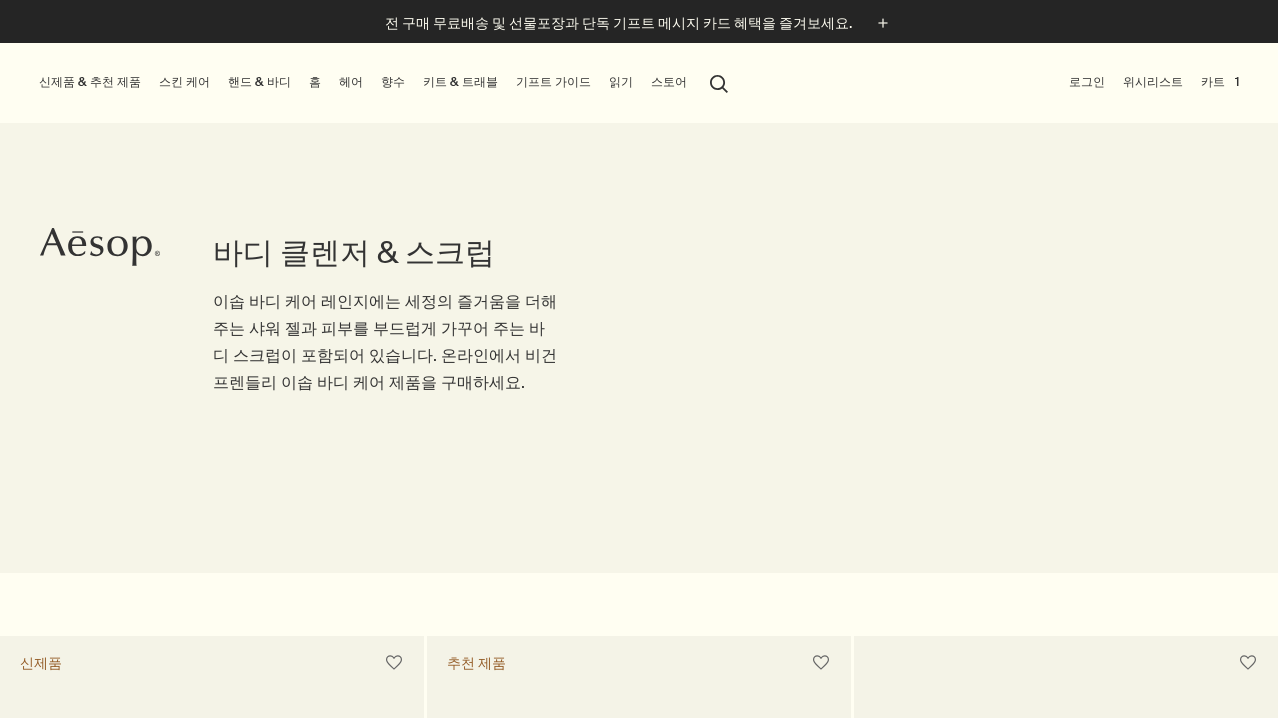 scroll, scrollTop: 578, scrollLeft: 0, axis: vertical 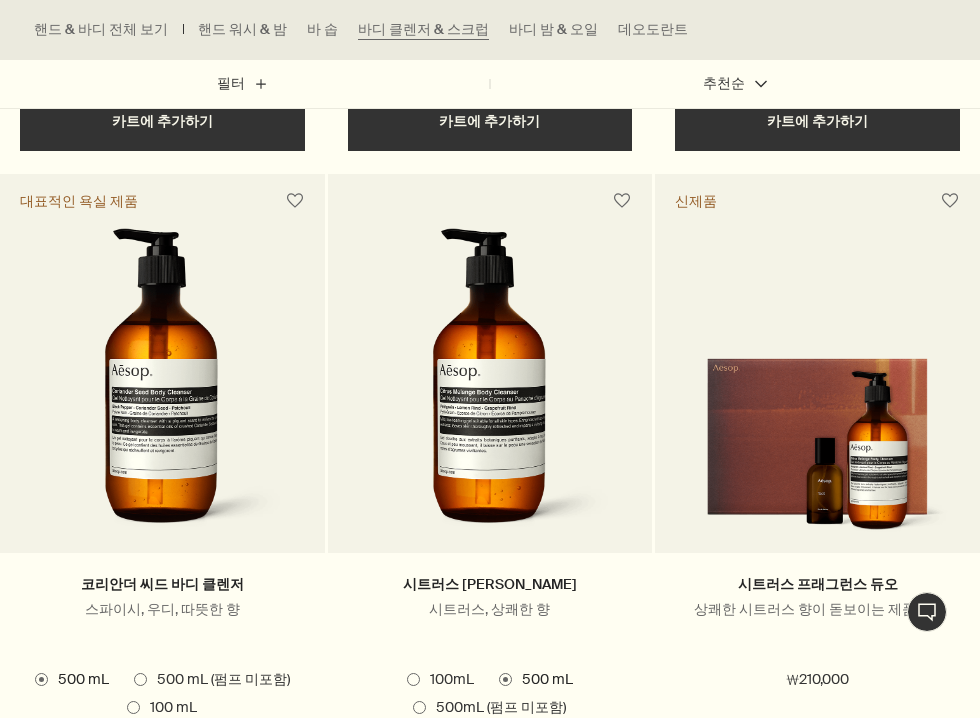 click at bounding box center (162, 385) 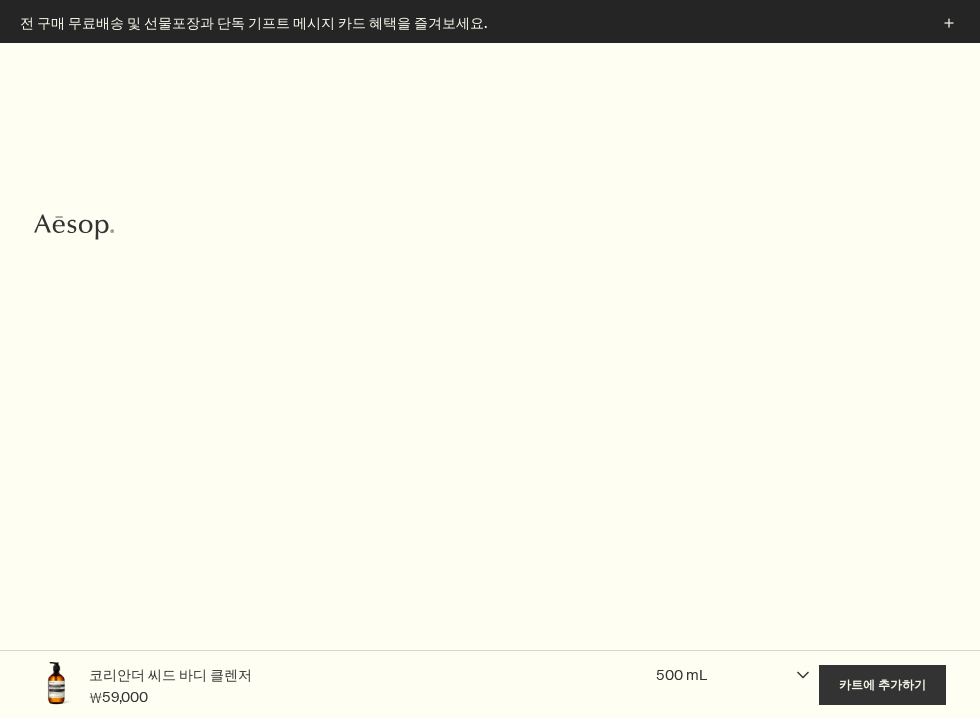 scroll, scrollTop: 274, scrollLeft: 0, axis: vertical 